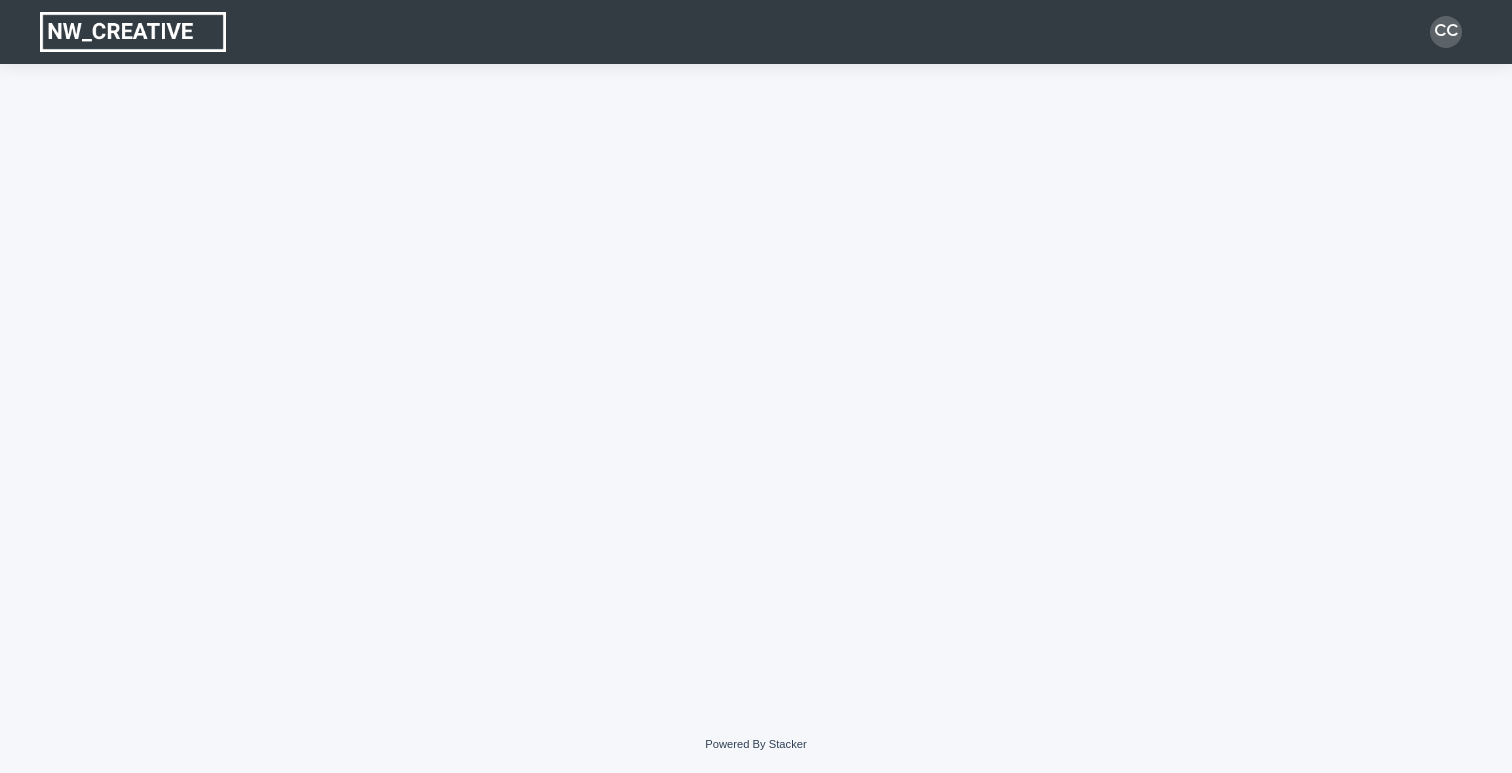 scroll, scrollTop: 0, scrollLeft: 0, axis: both 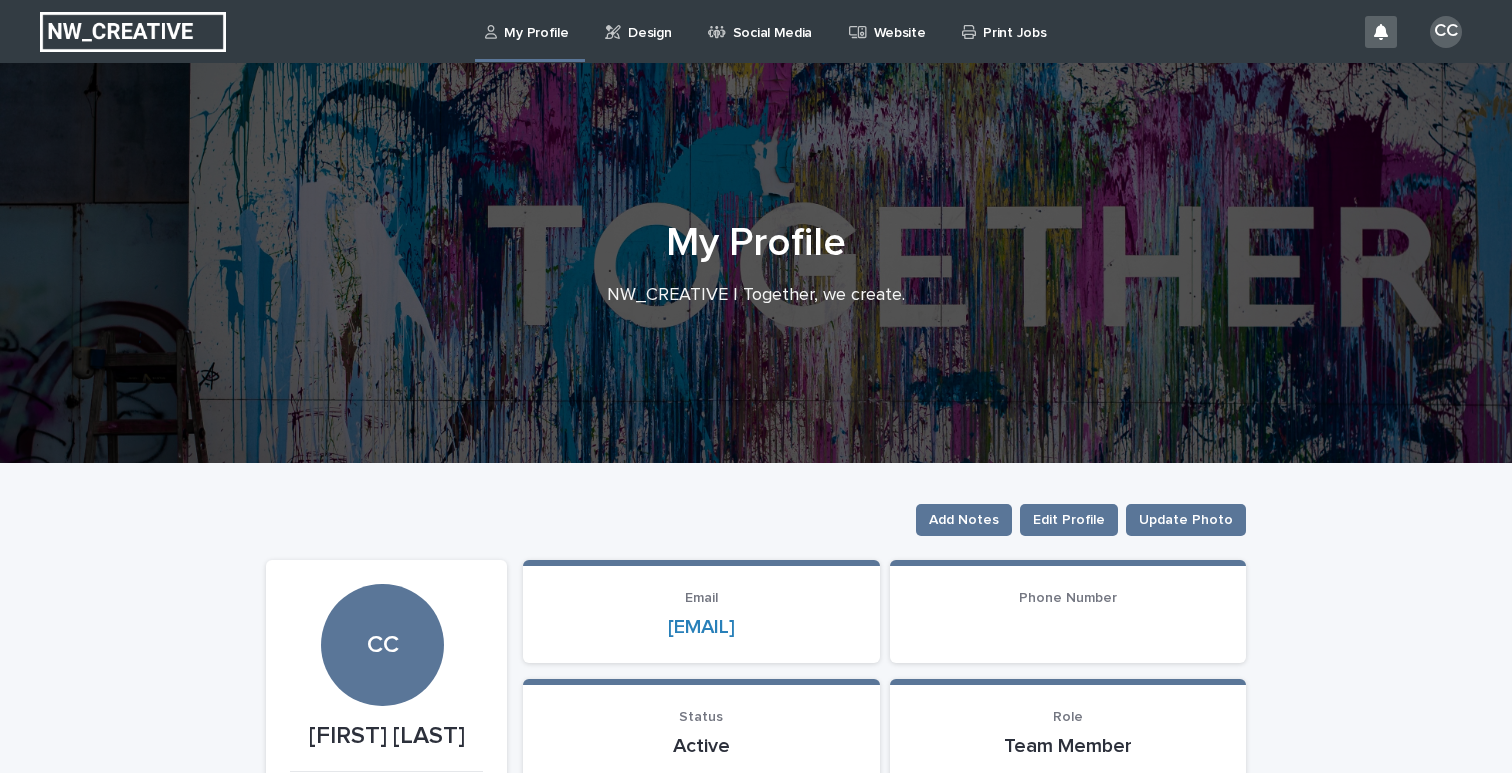 click on "Print Jobs" at bounding box center (1014, 21) 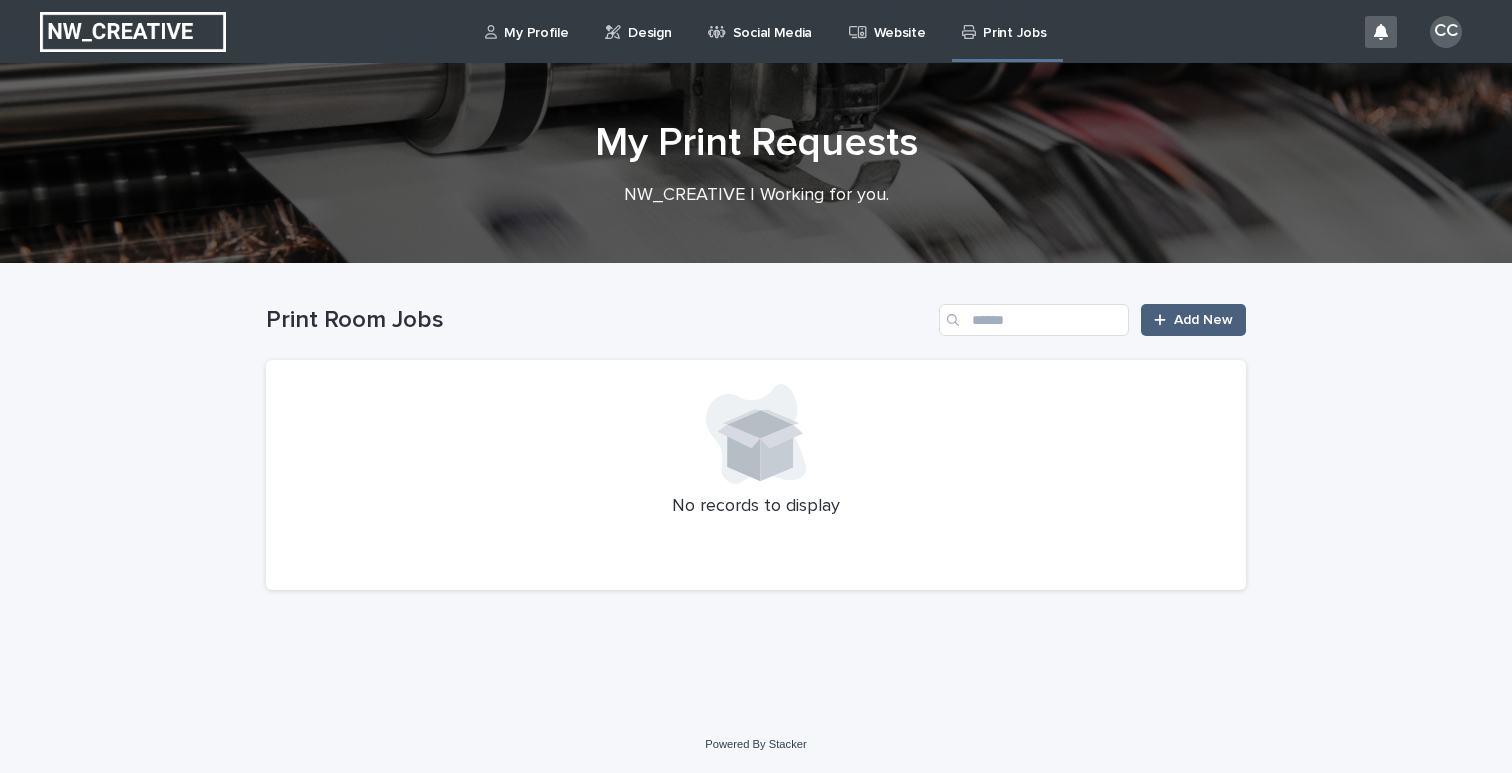 click on "Add New" at bounding box center [1203, 320] 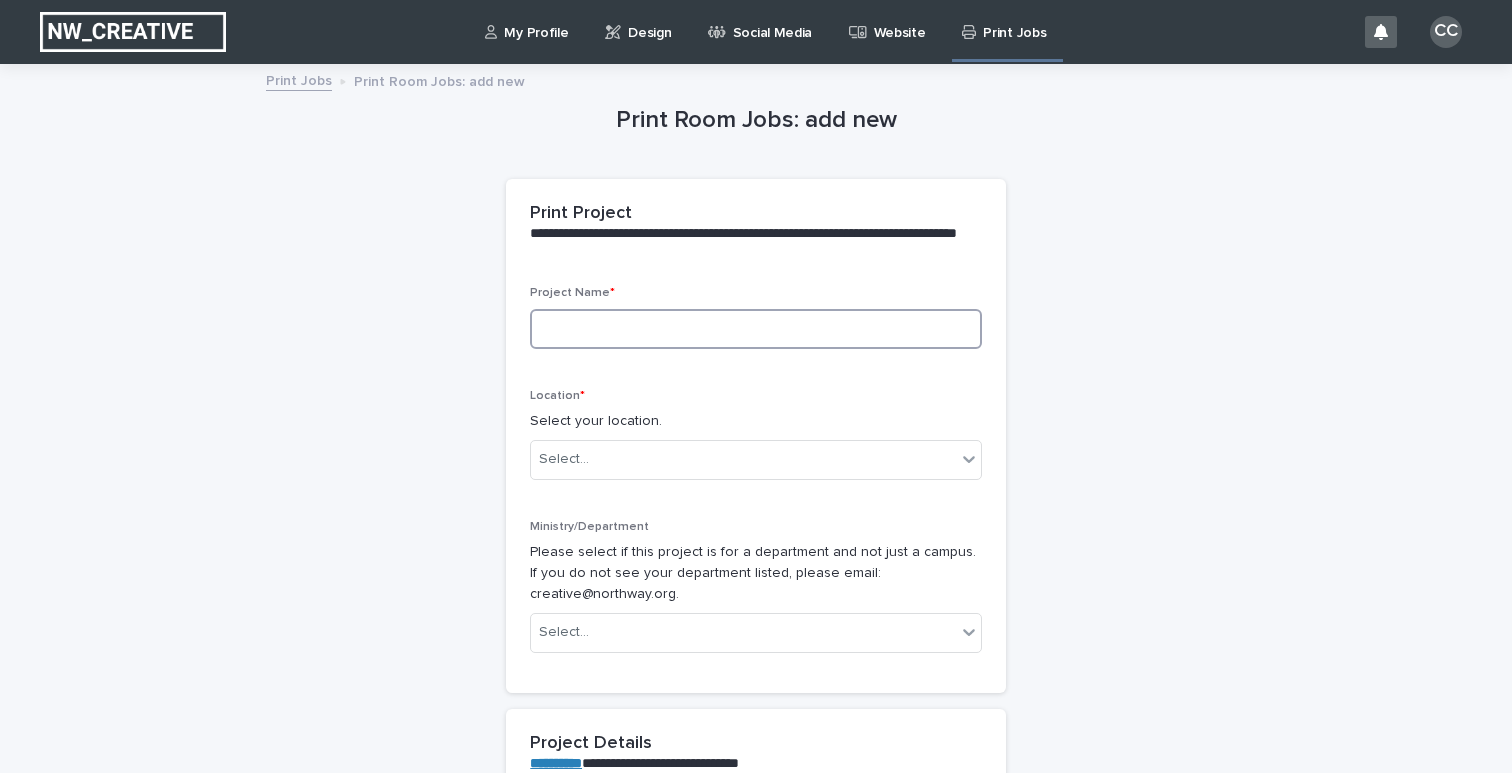 type on "*" 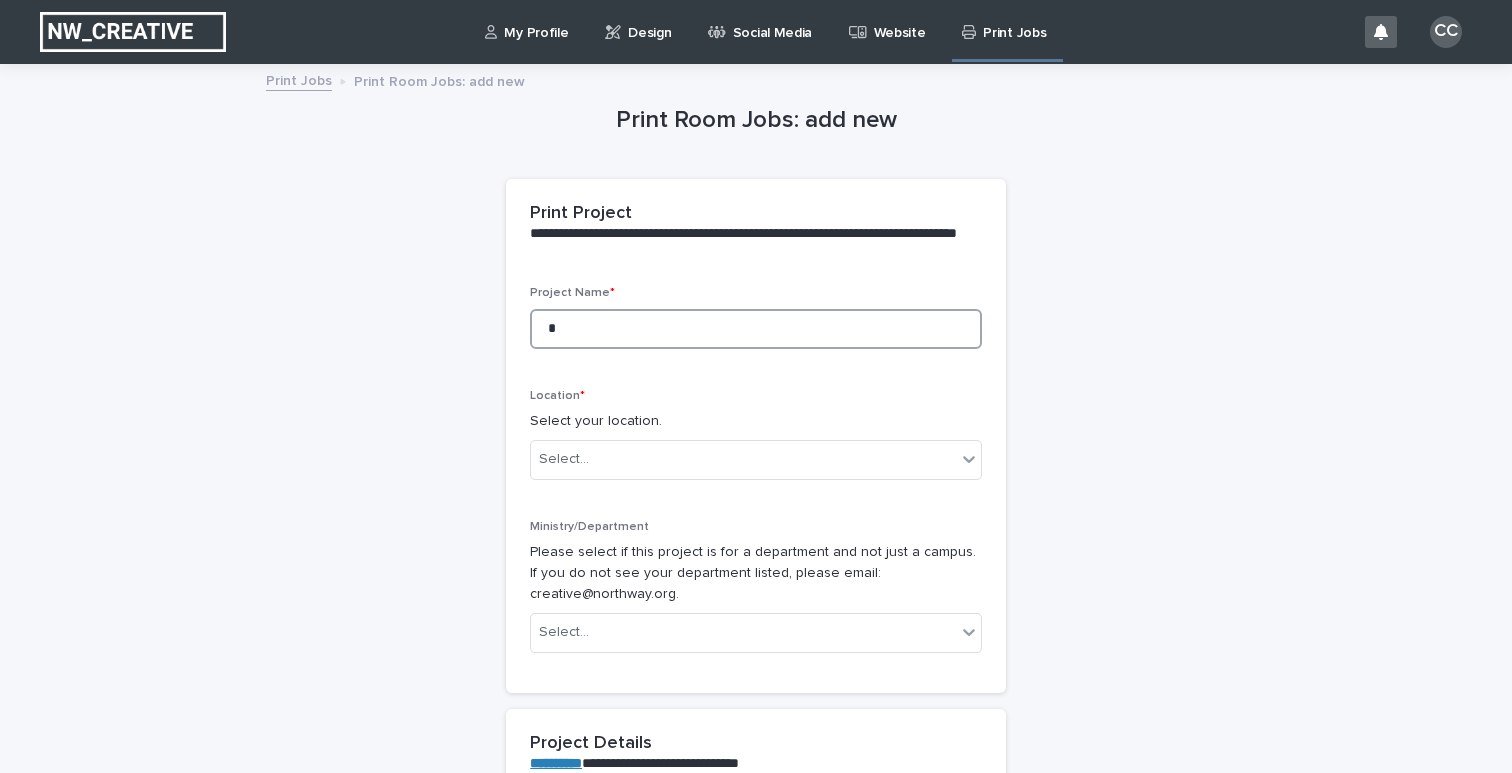 type on "*" 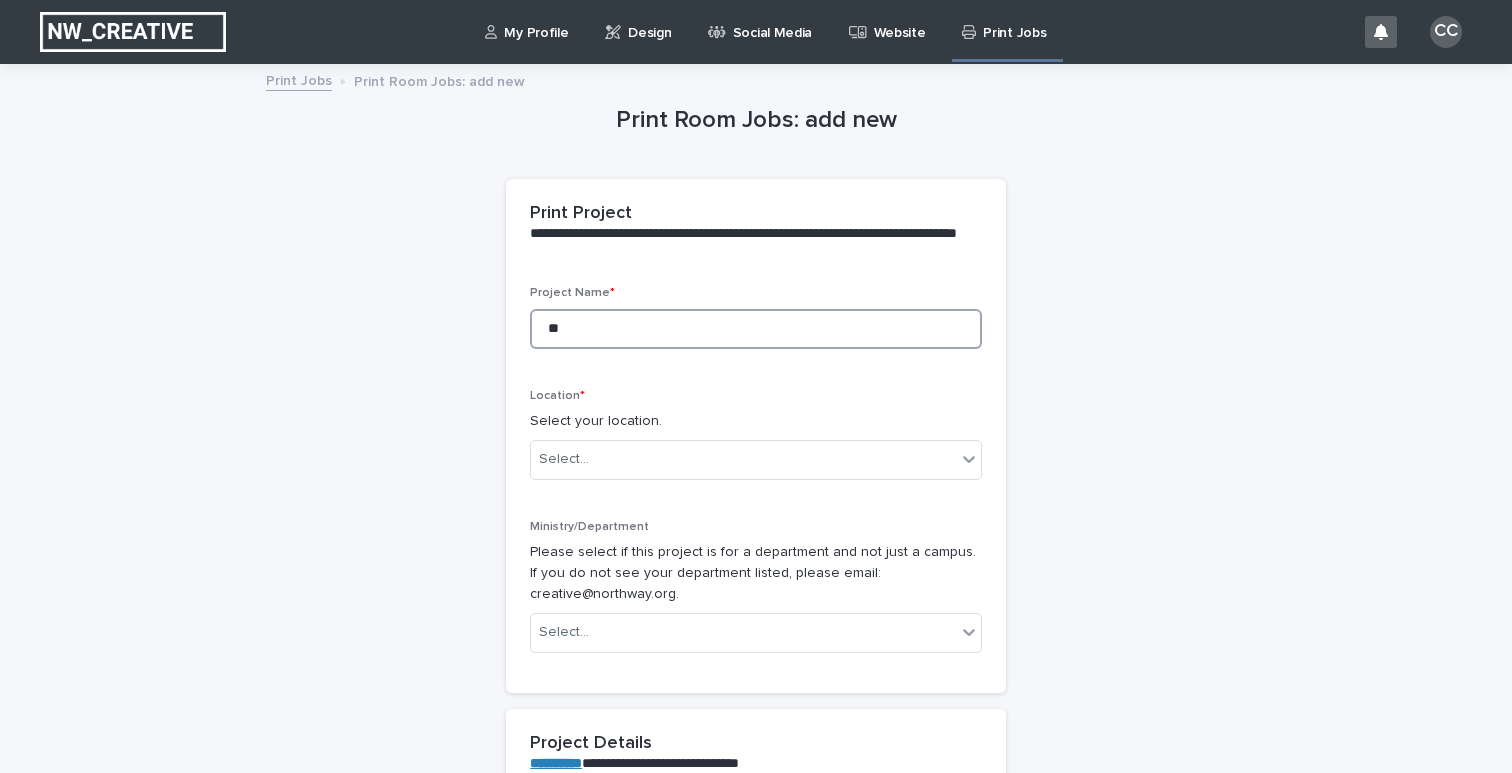type on "***" 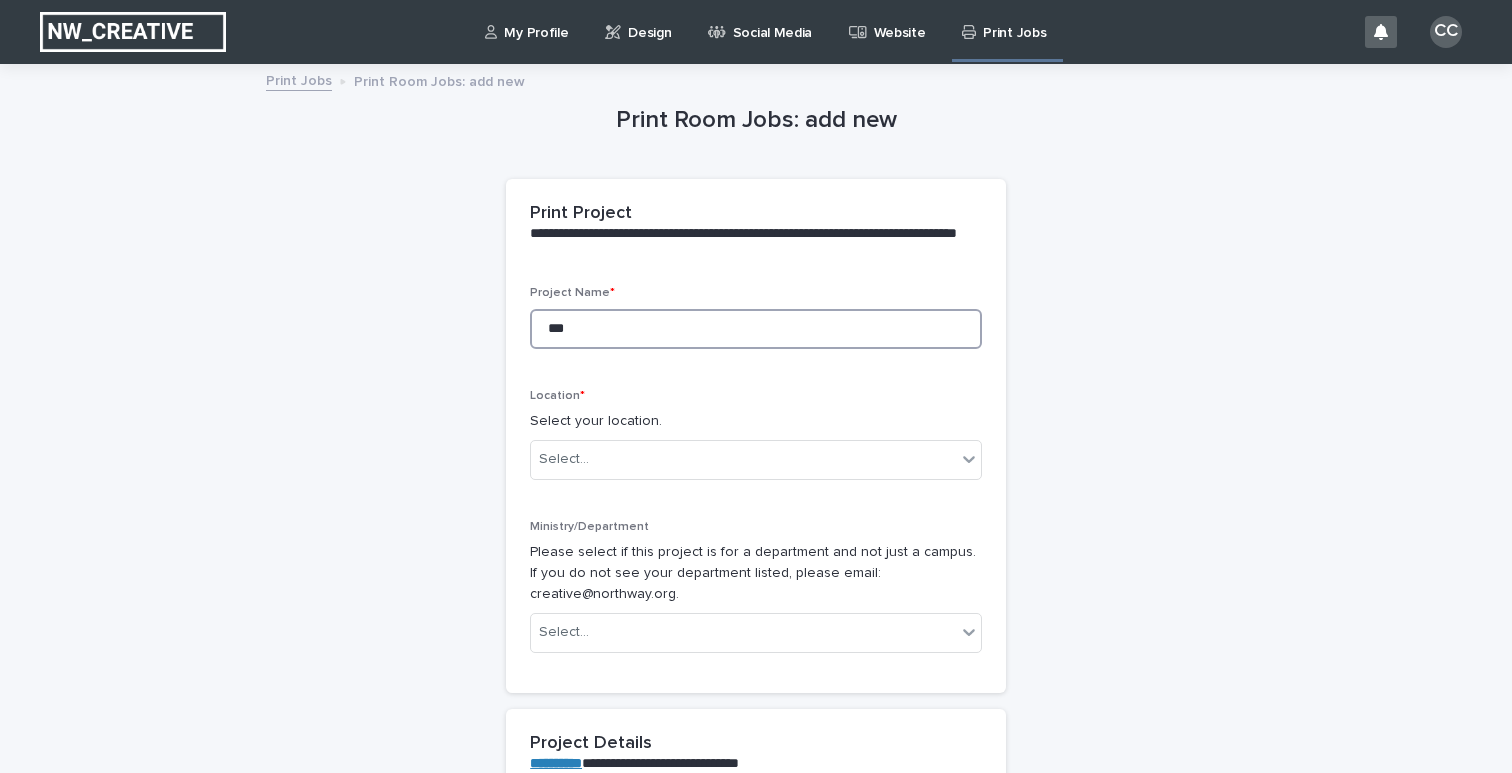 type on "**" 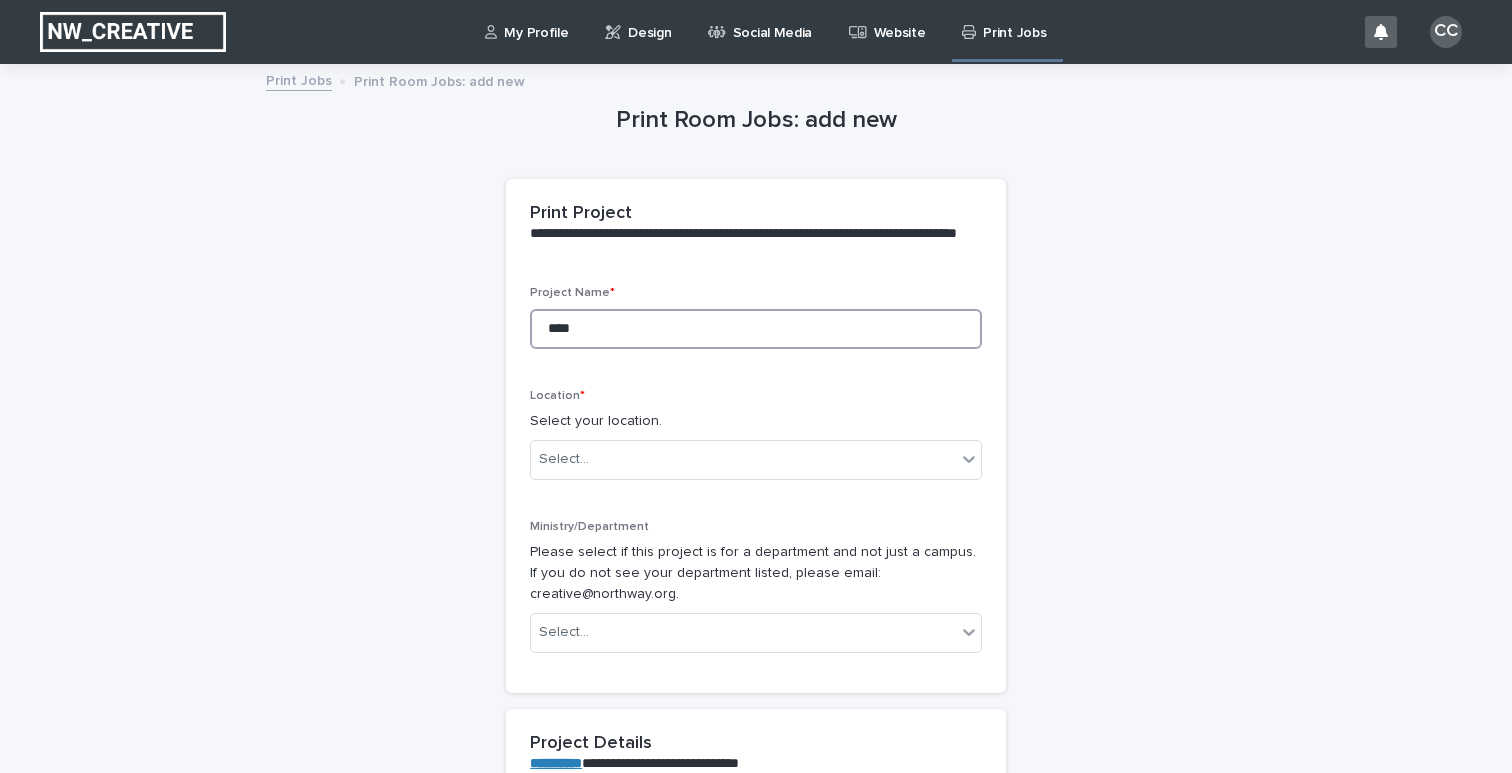 type on "*****" 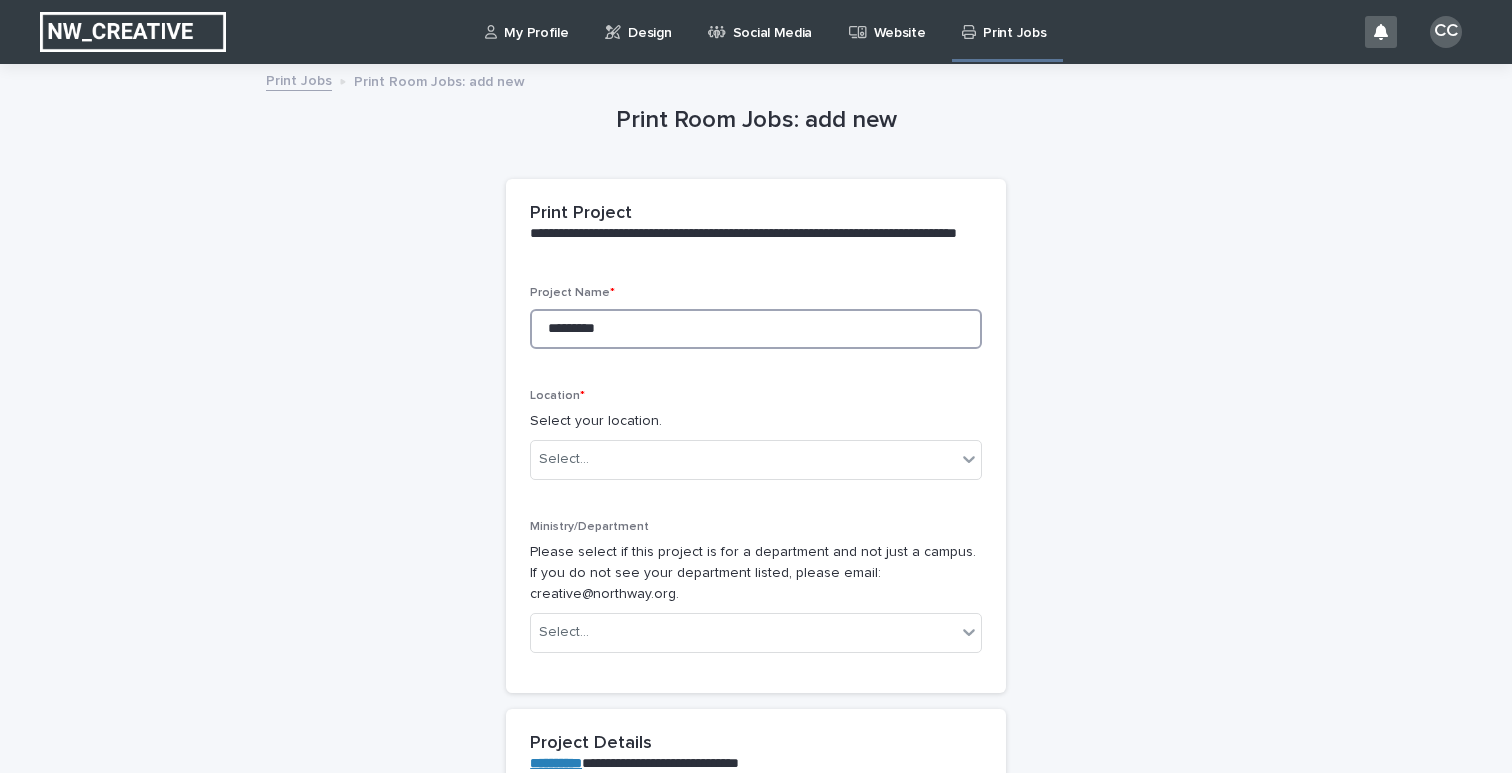 type on "*********" 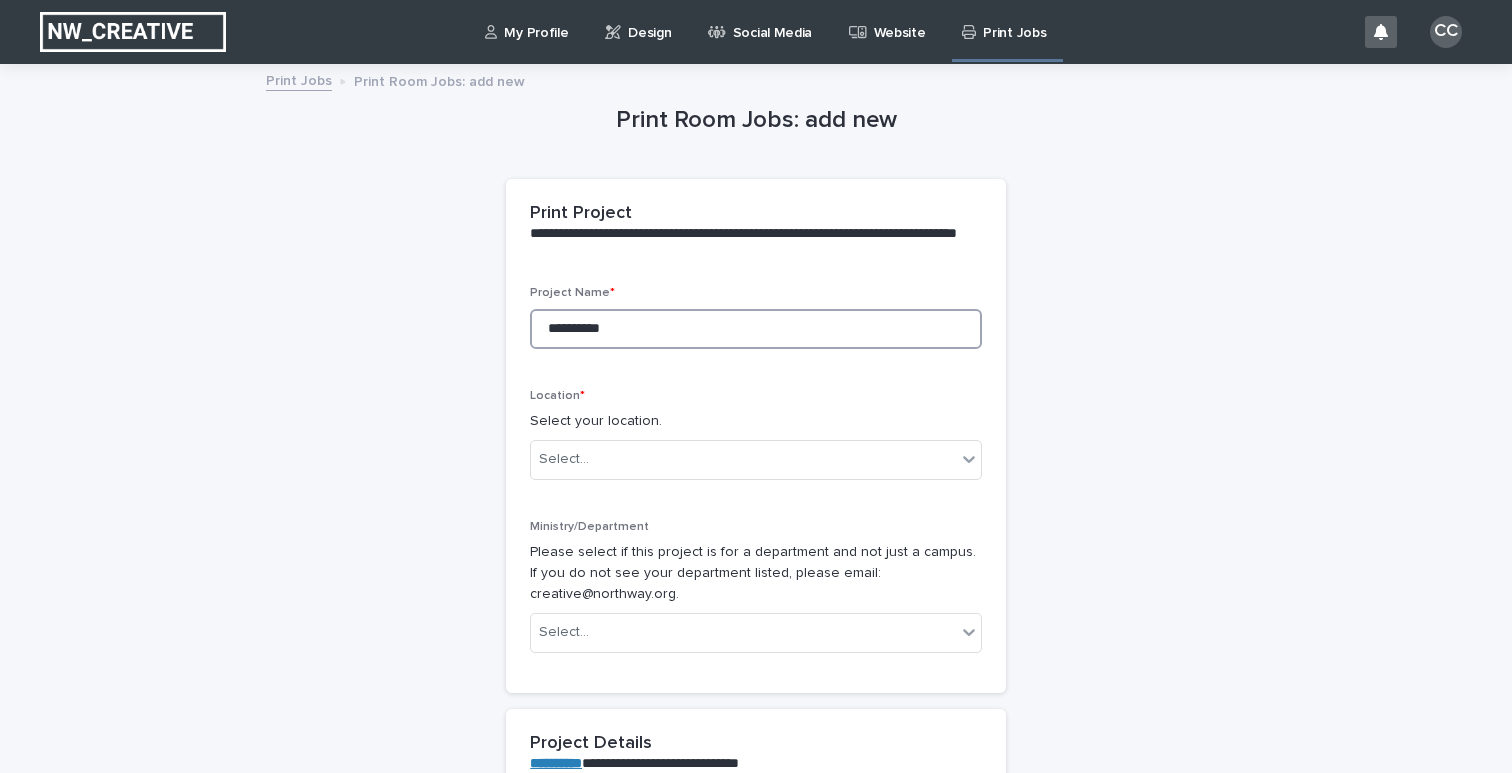type on "*********" 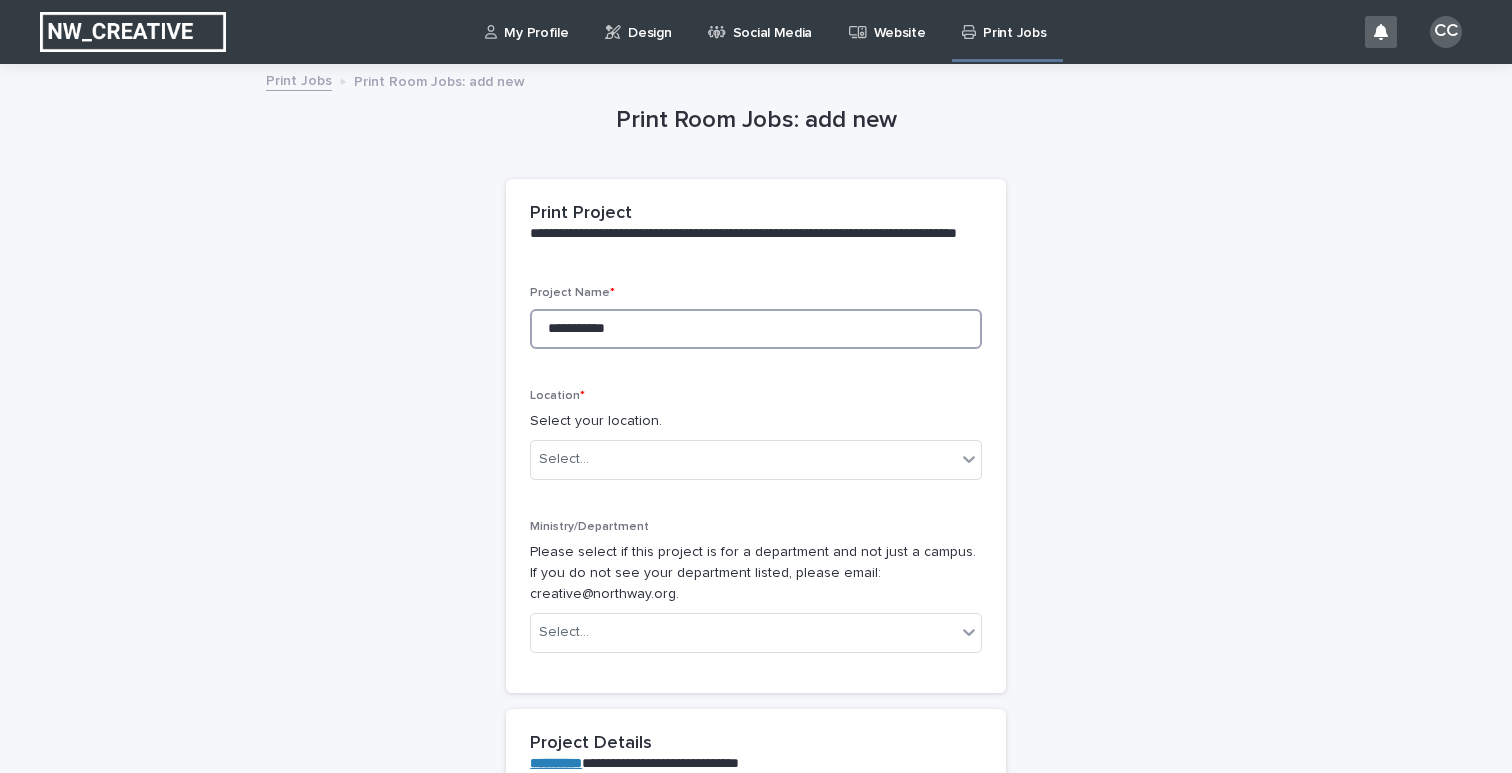 type on "**********" 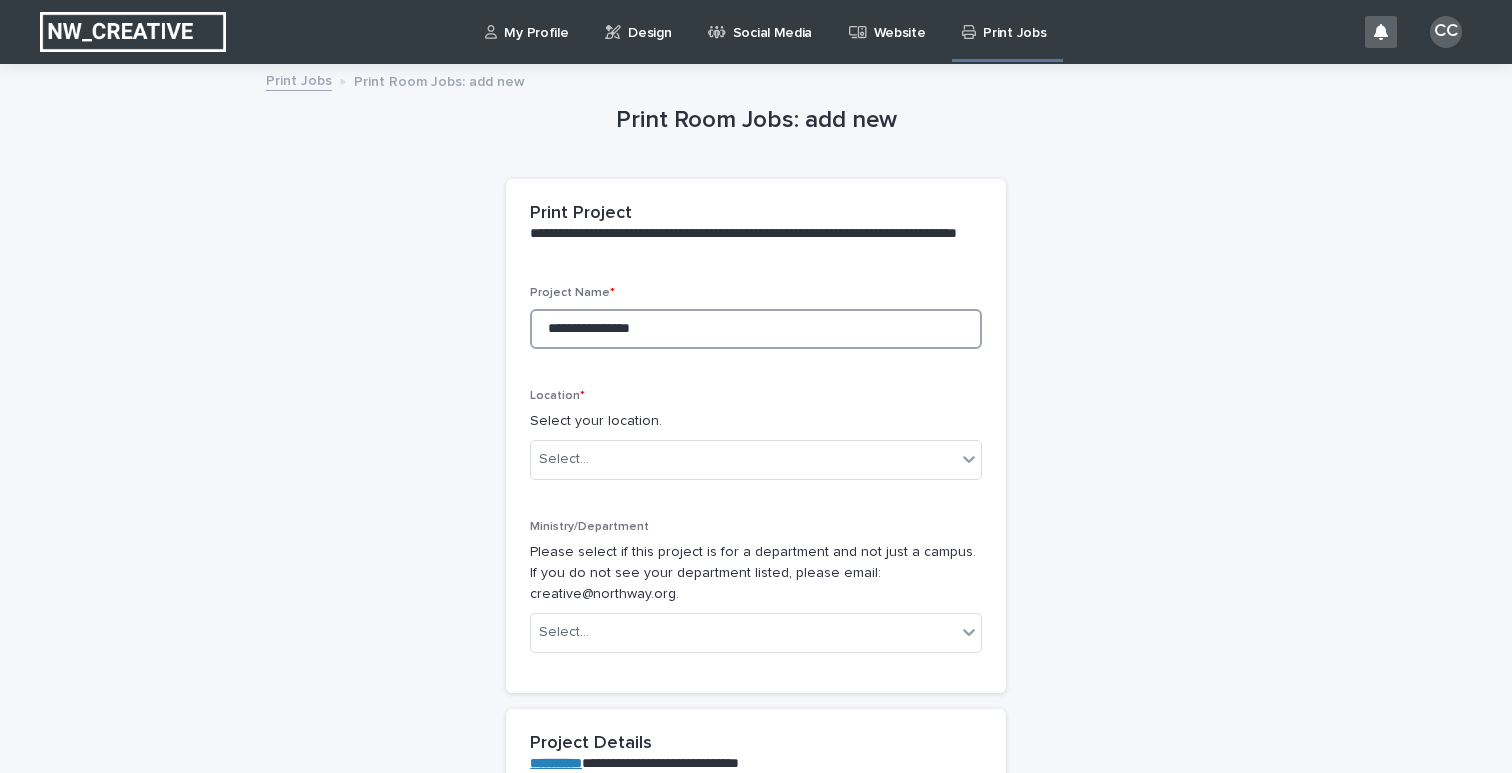 type on "**********" 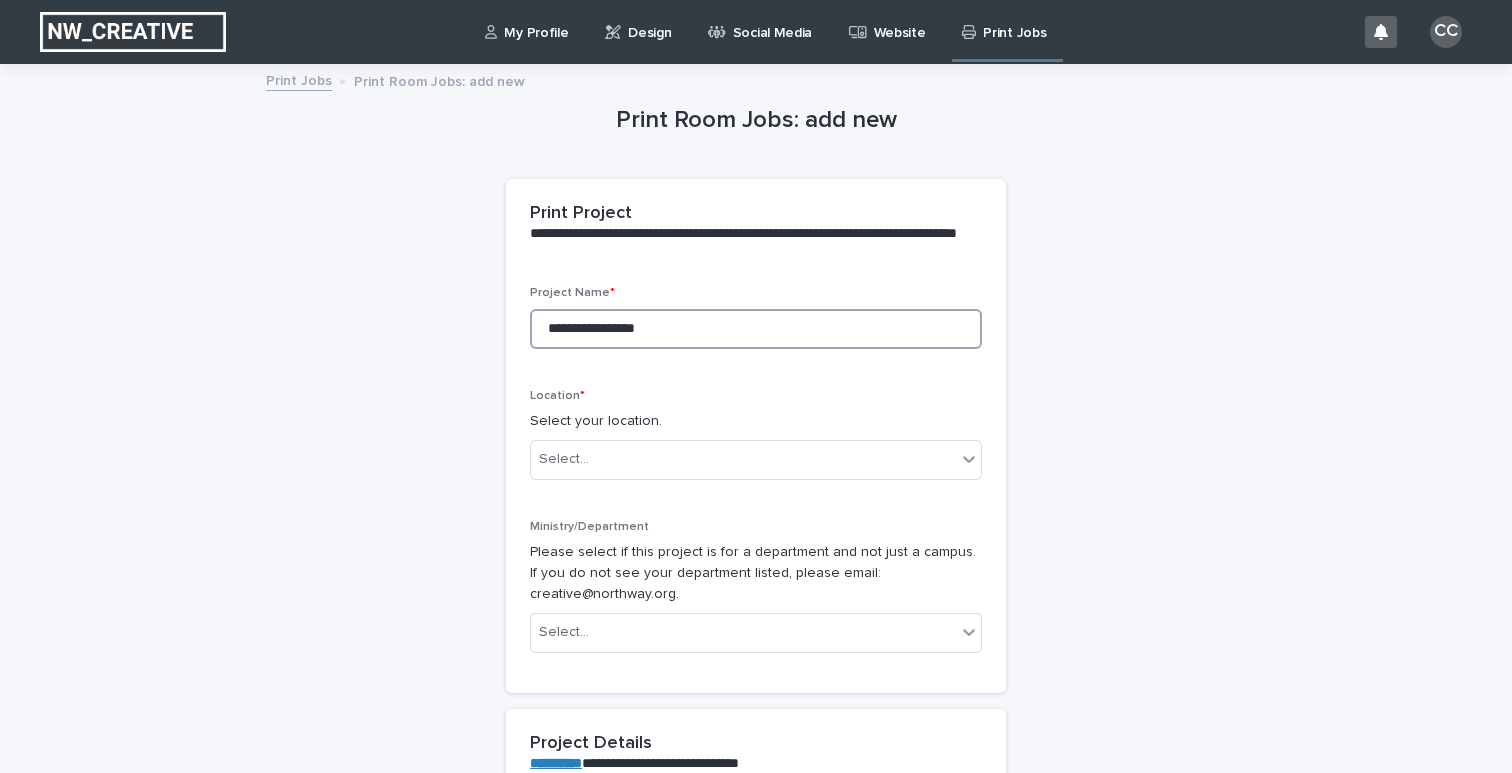 type on "**********" 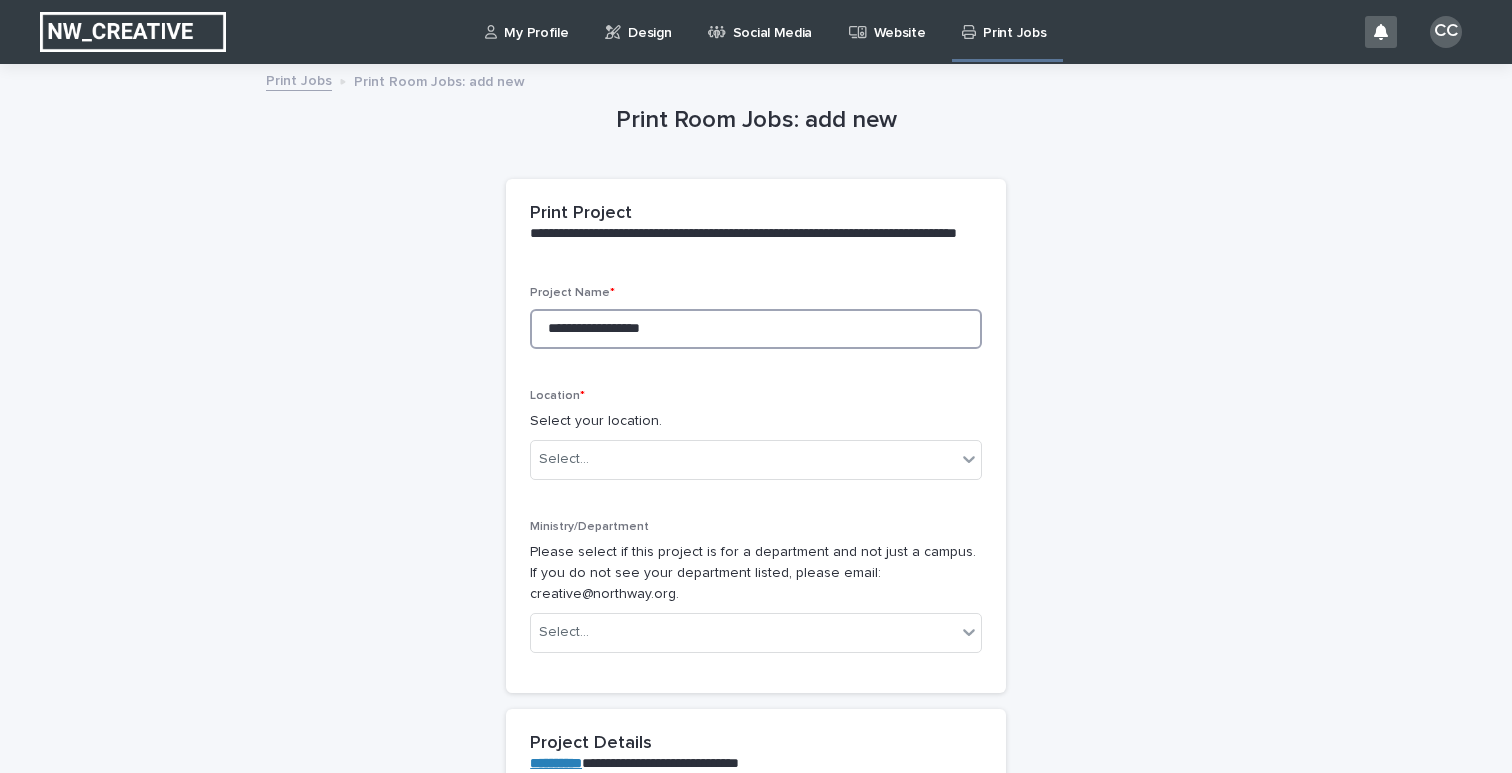 type on "**********" 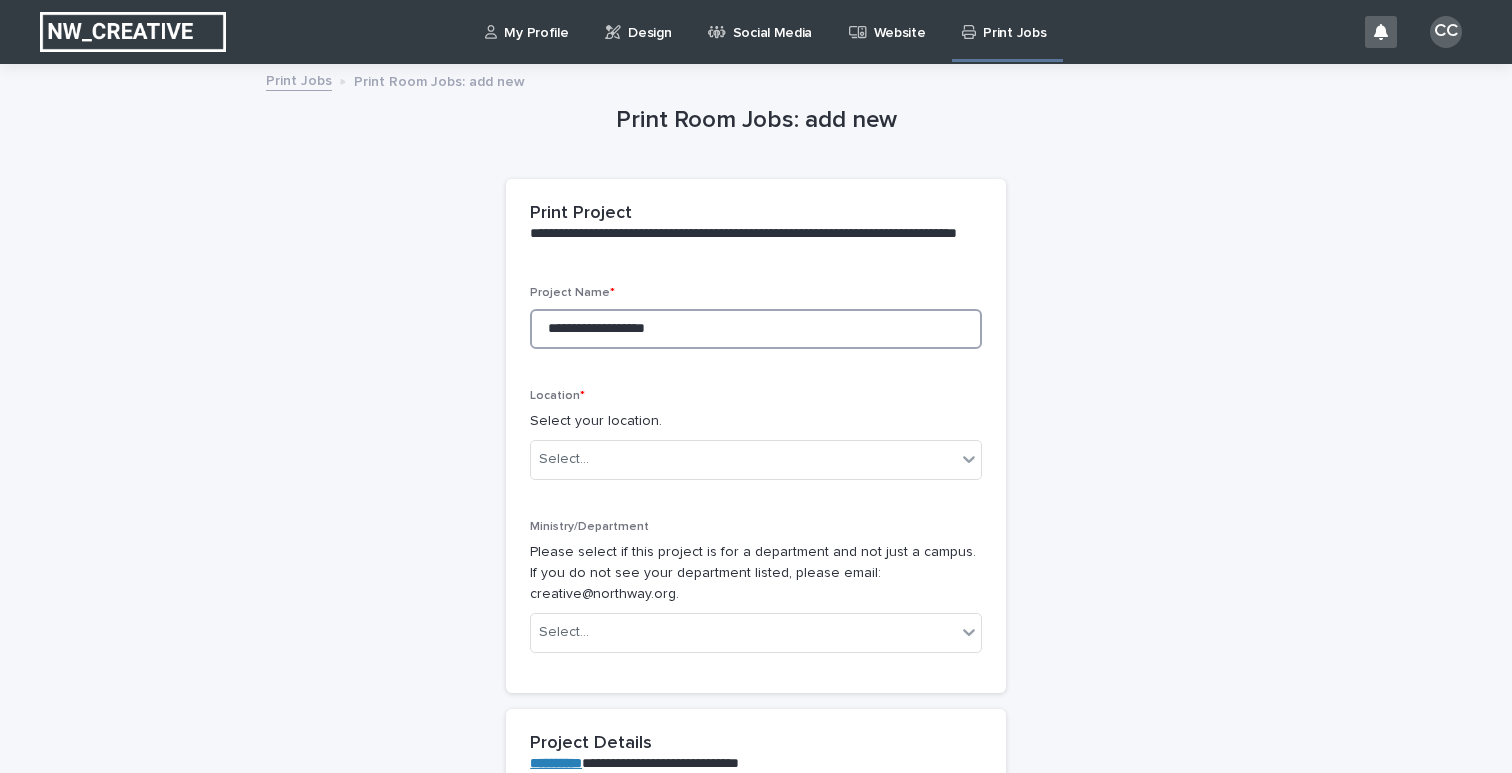 type on "**********" 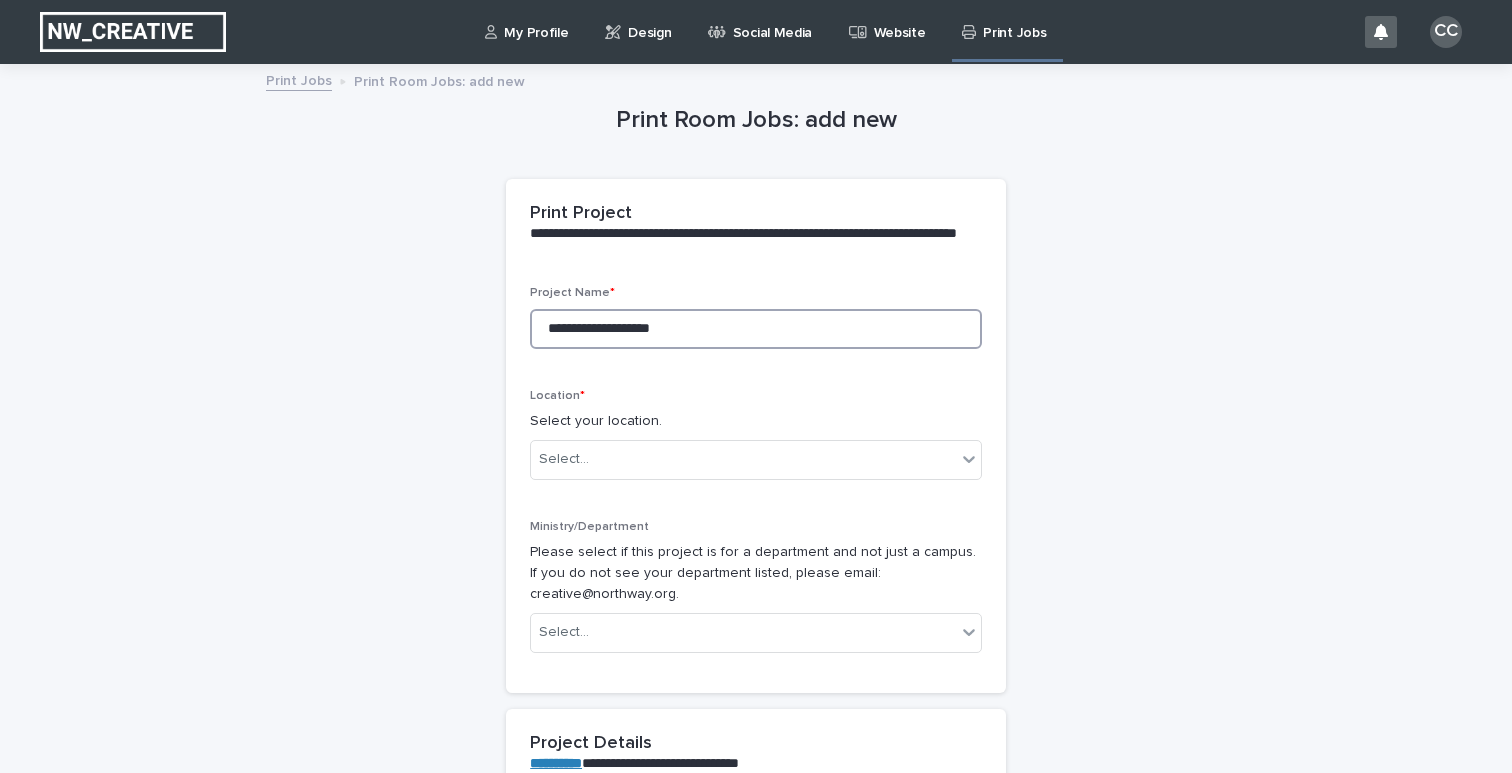 type on "**********" 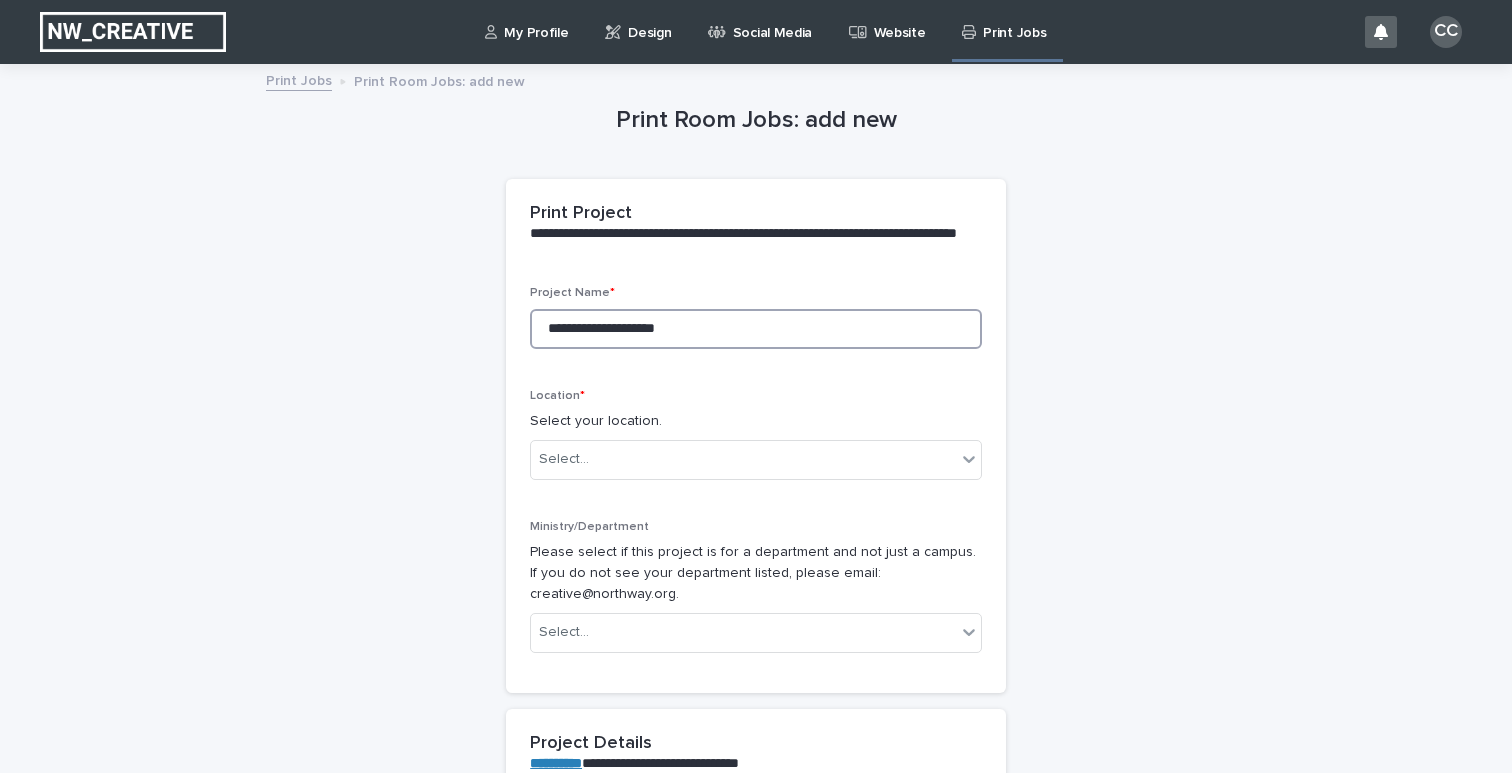 type on "**********" 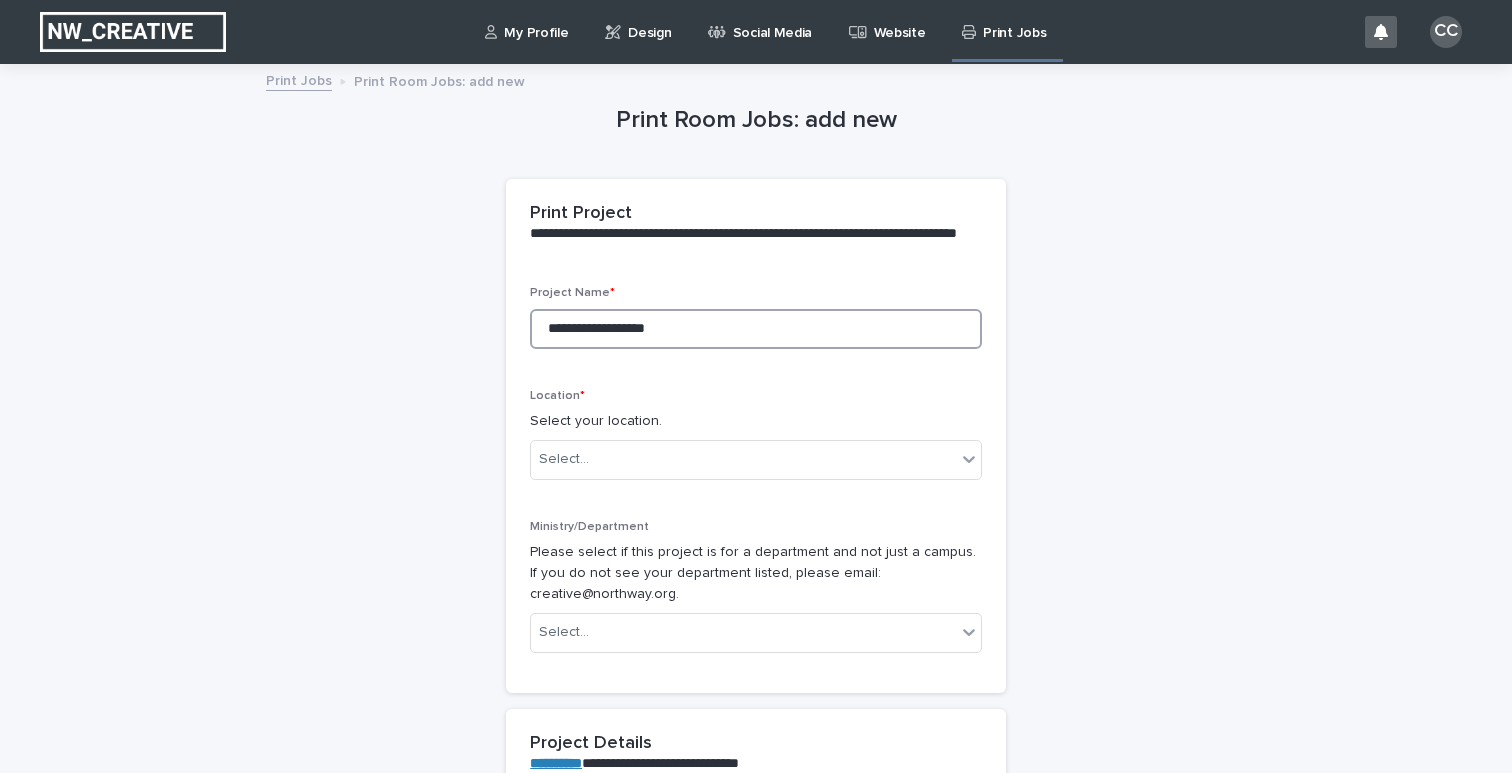 type on "**********" 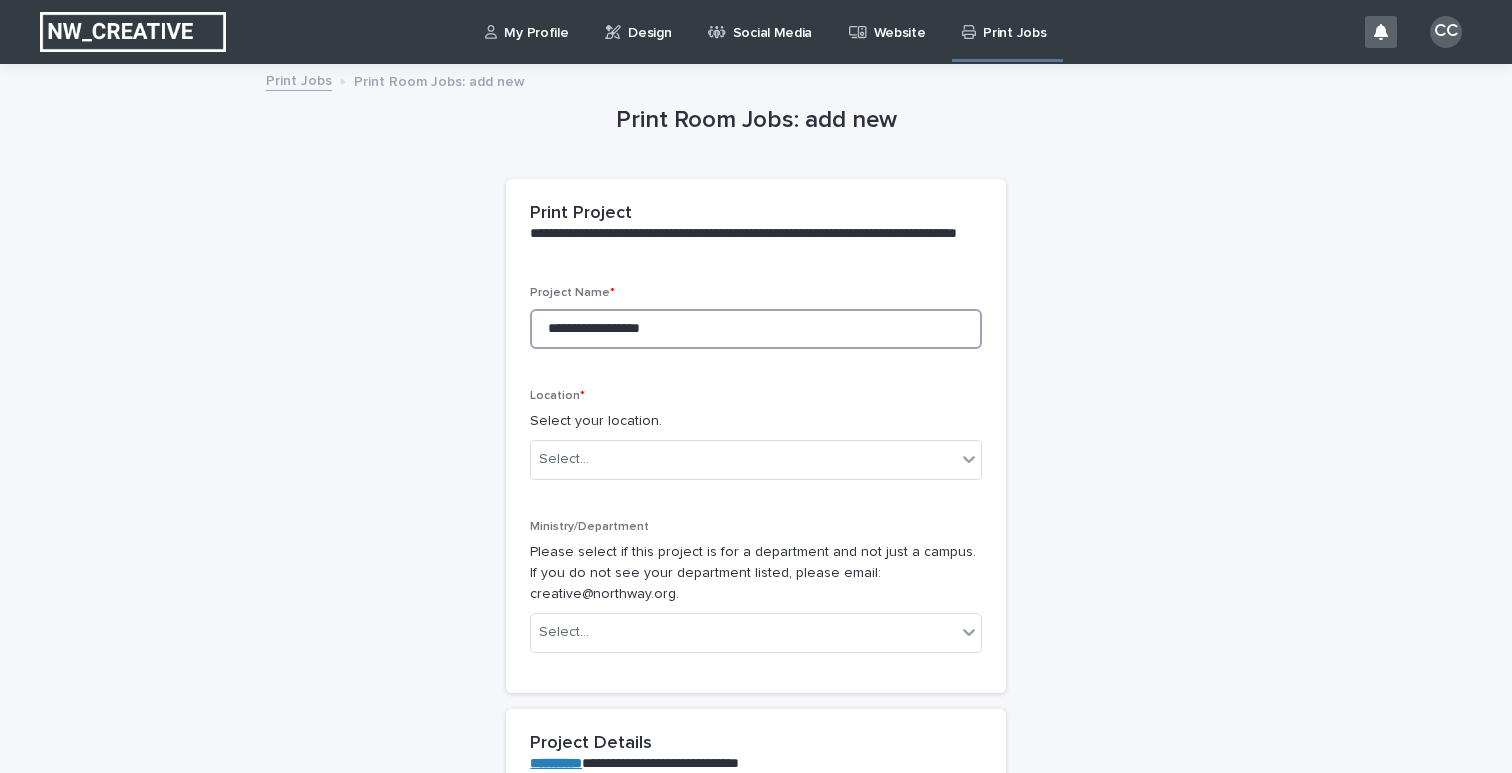 type on "**********" 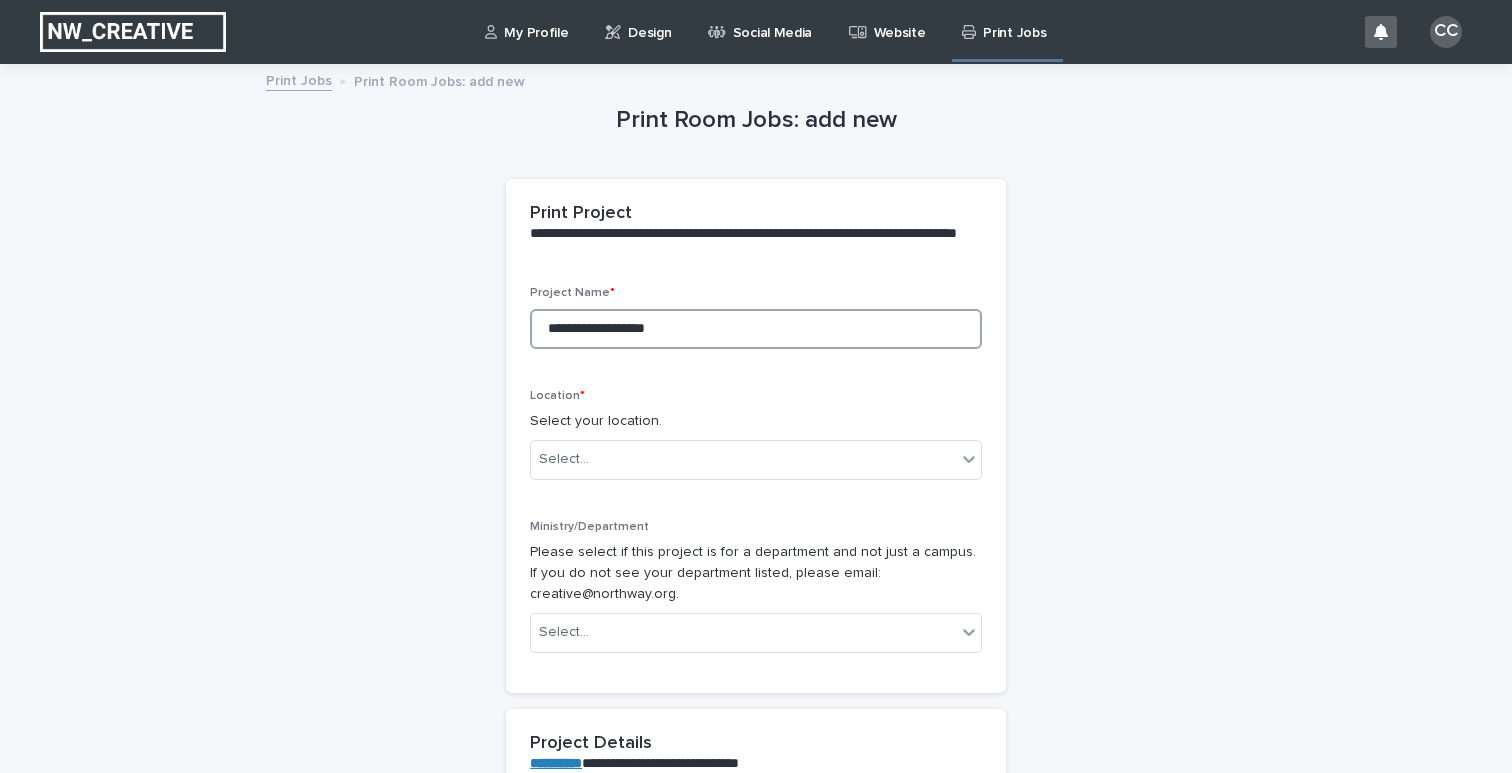 type on "**********" 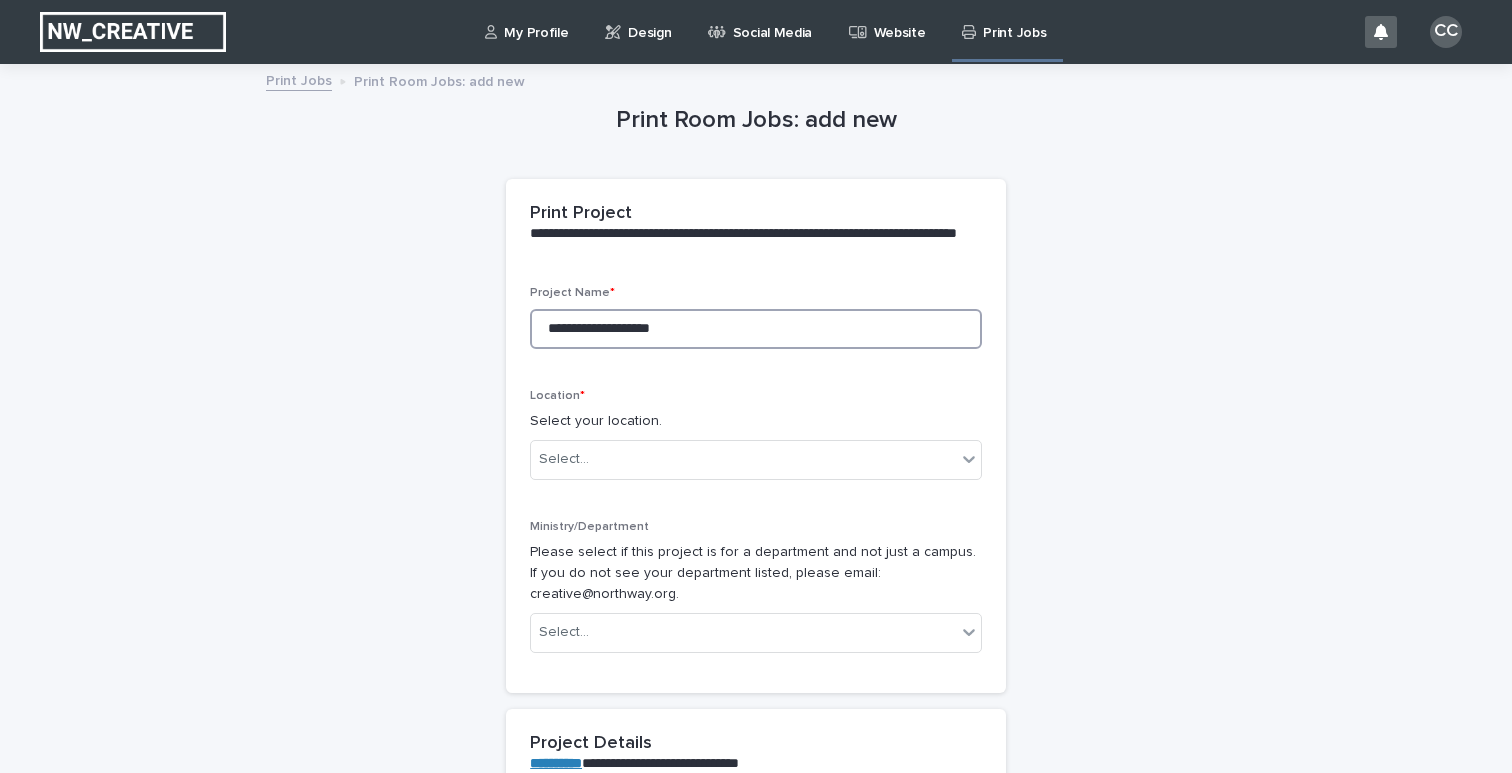 type on "**********" 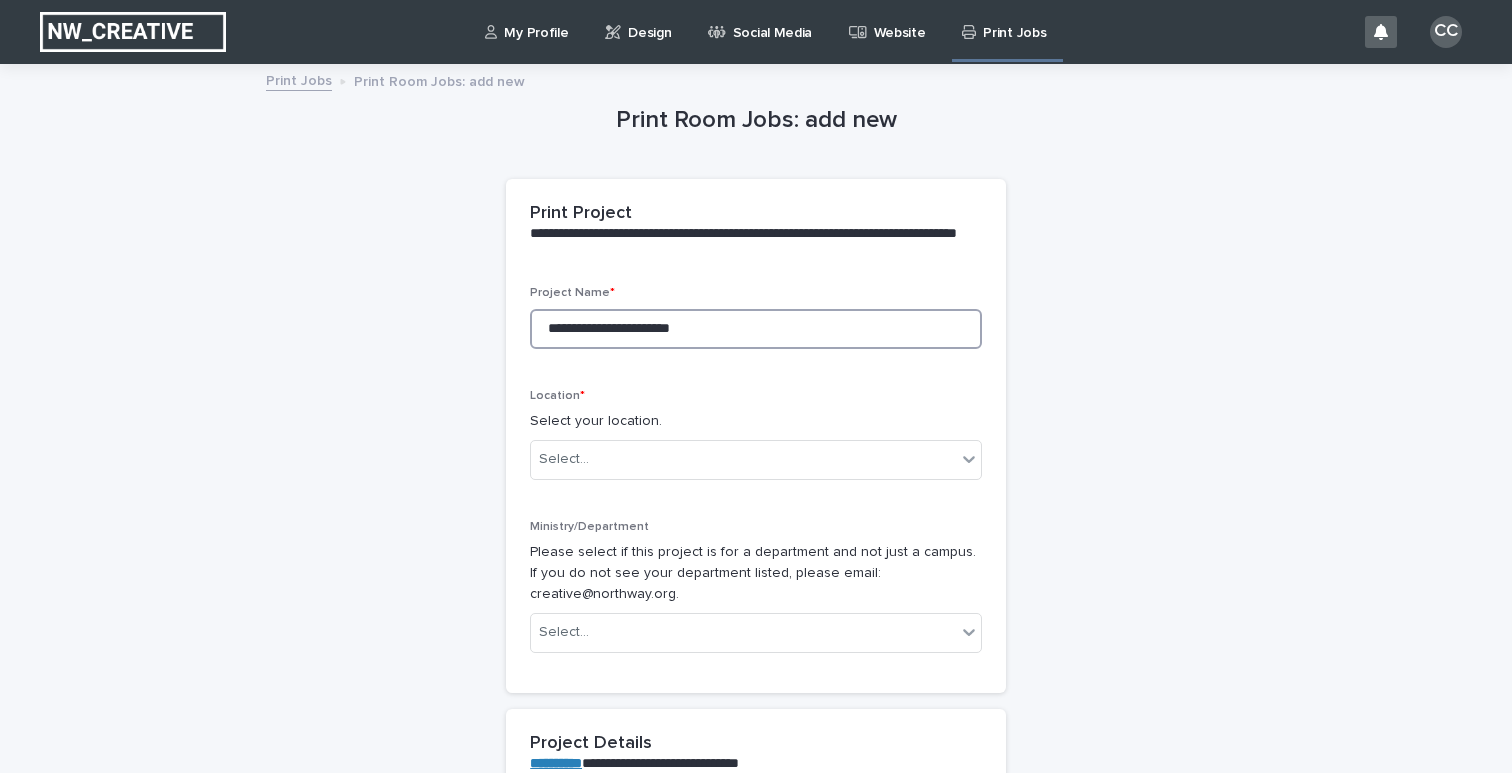 type on "**********" 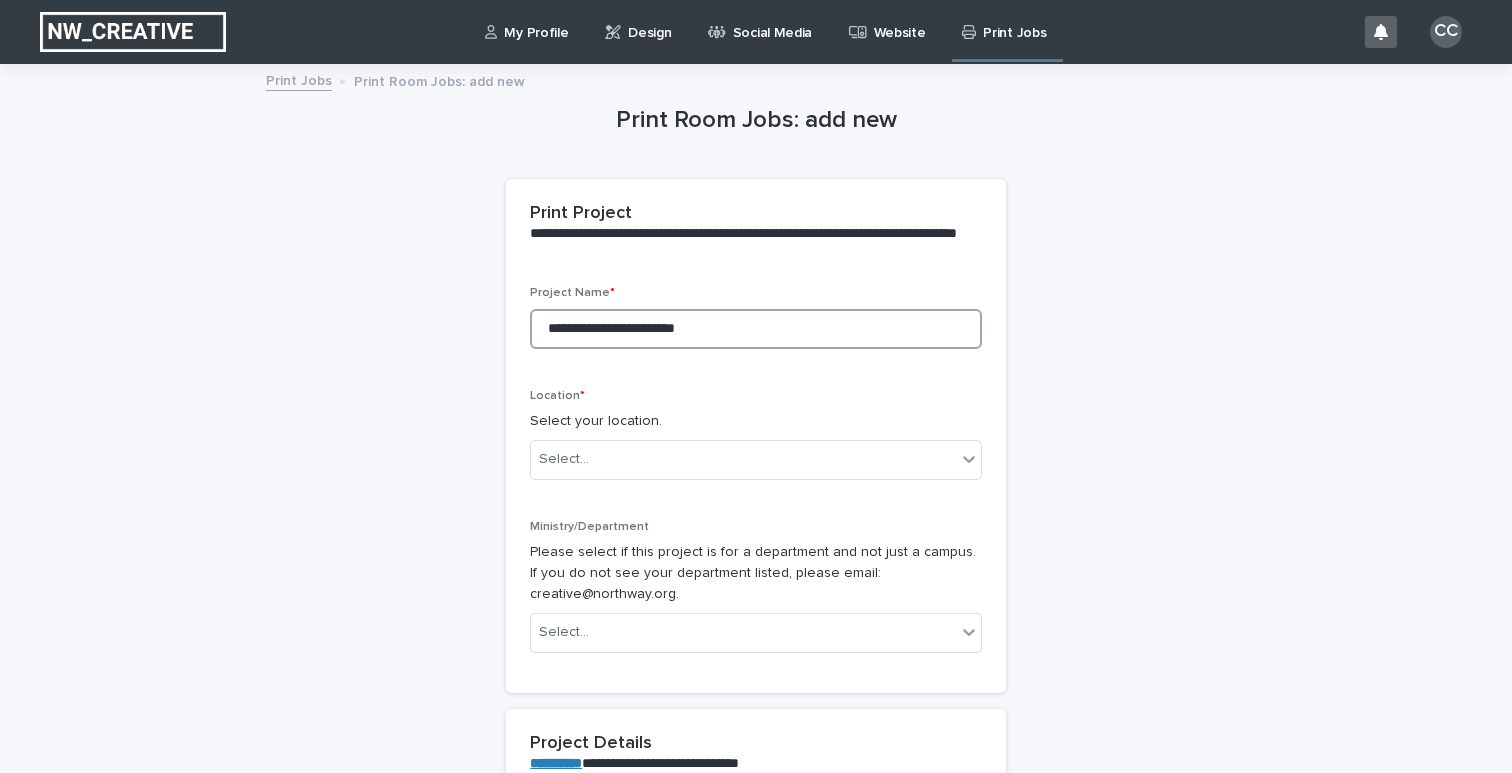 type on "**********" 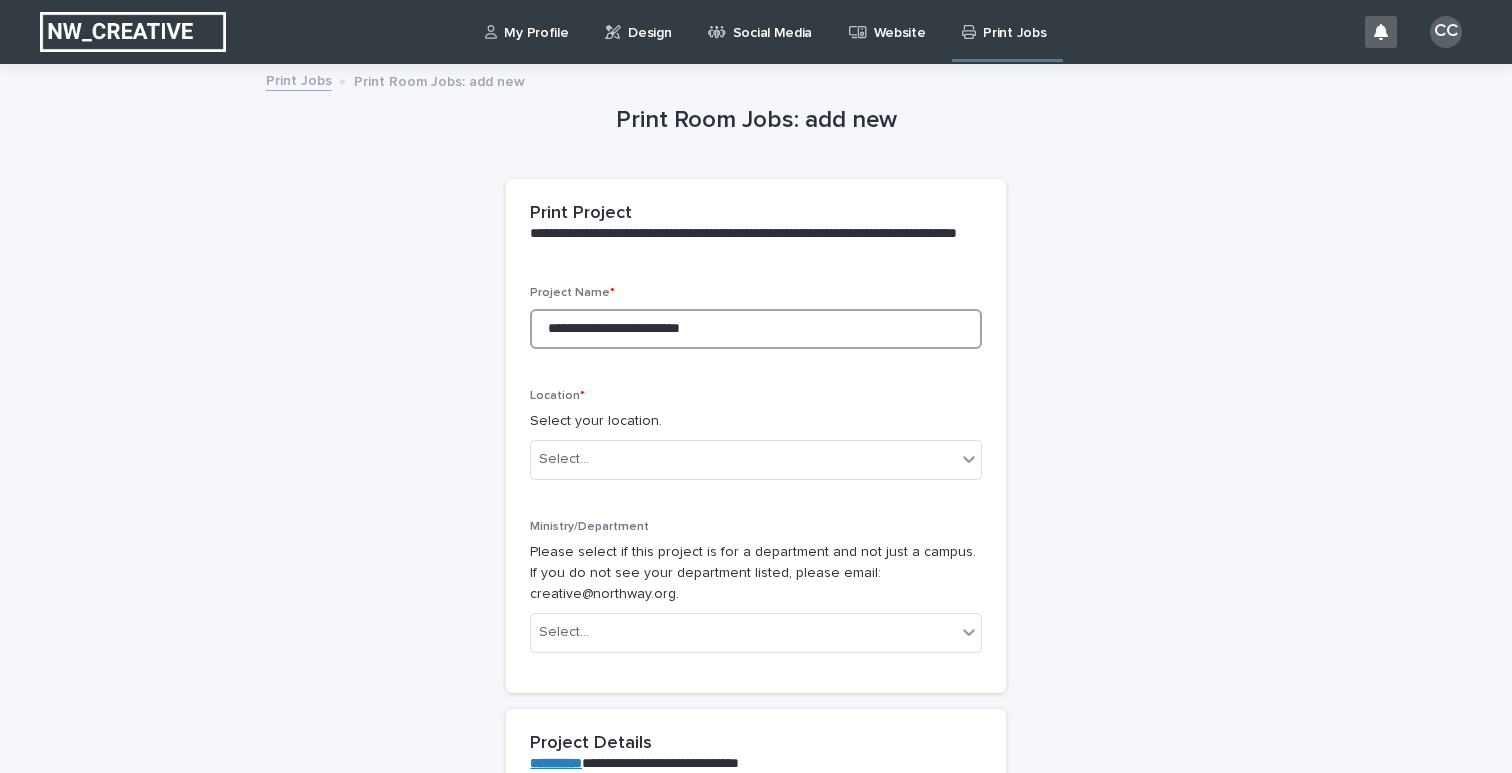 type on "**********" 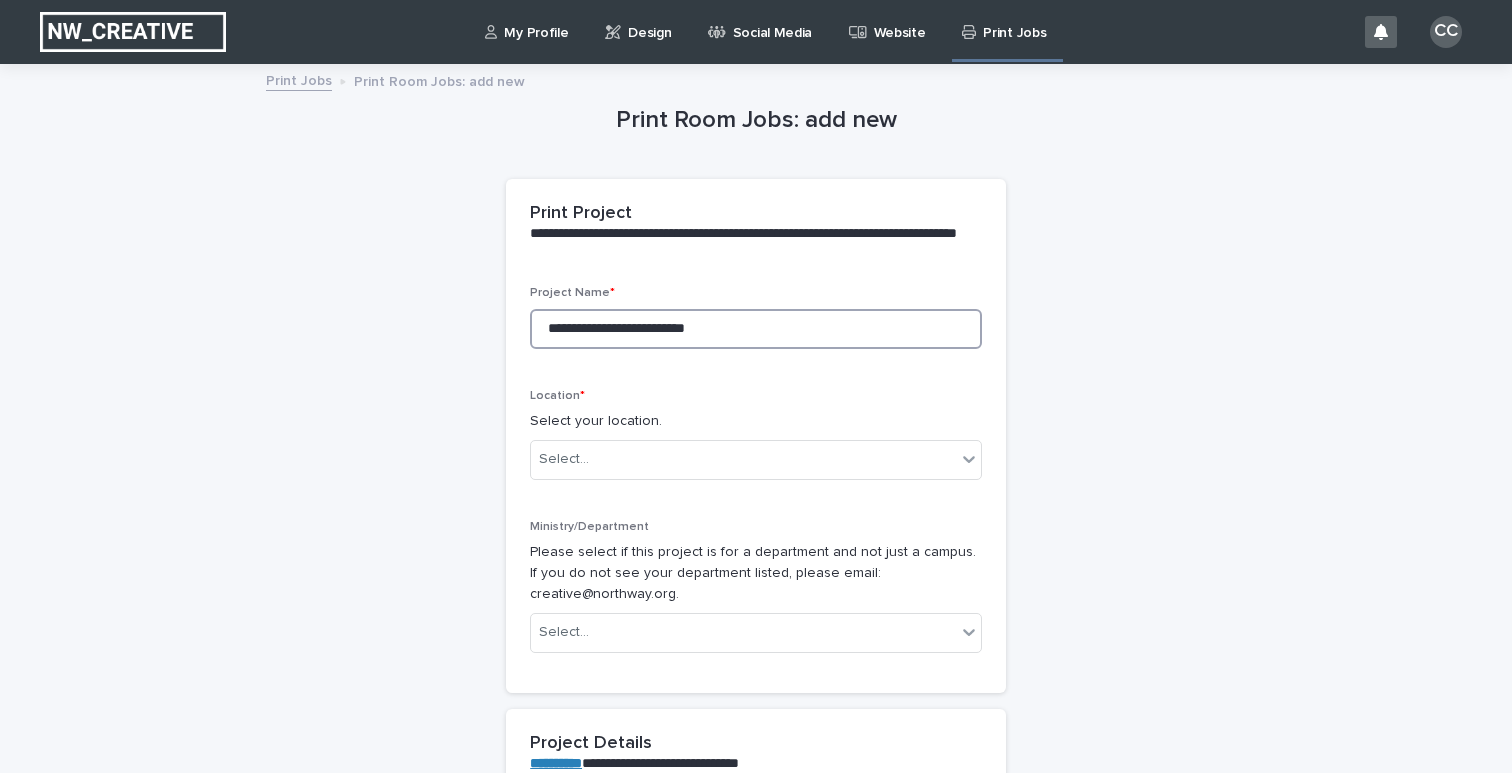 type on "**********" 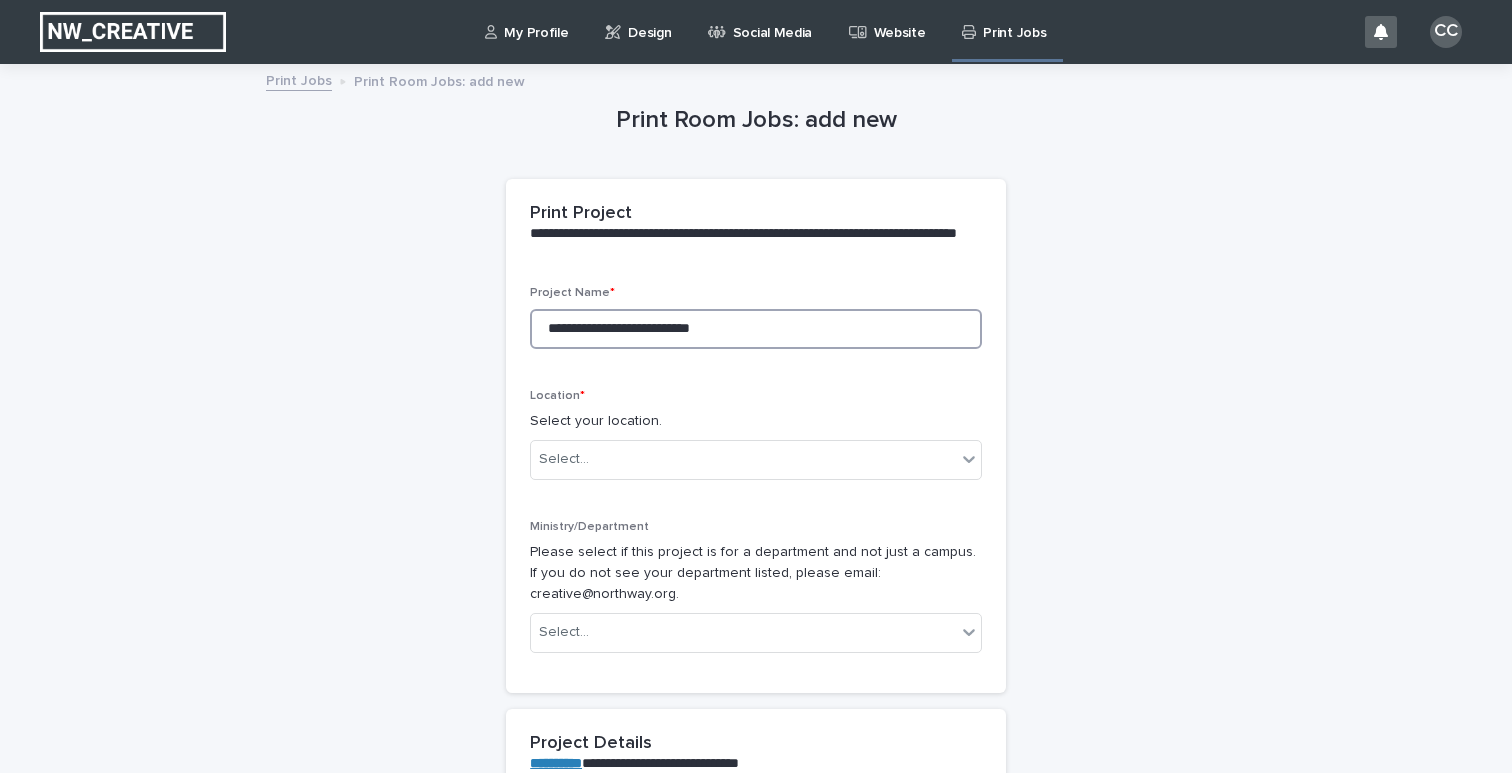 type on "**********" 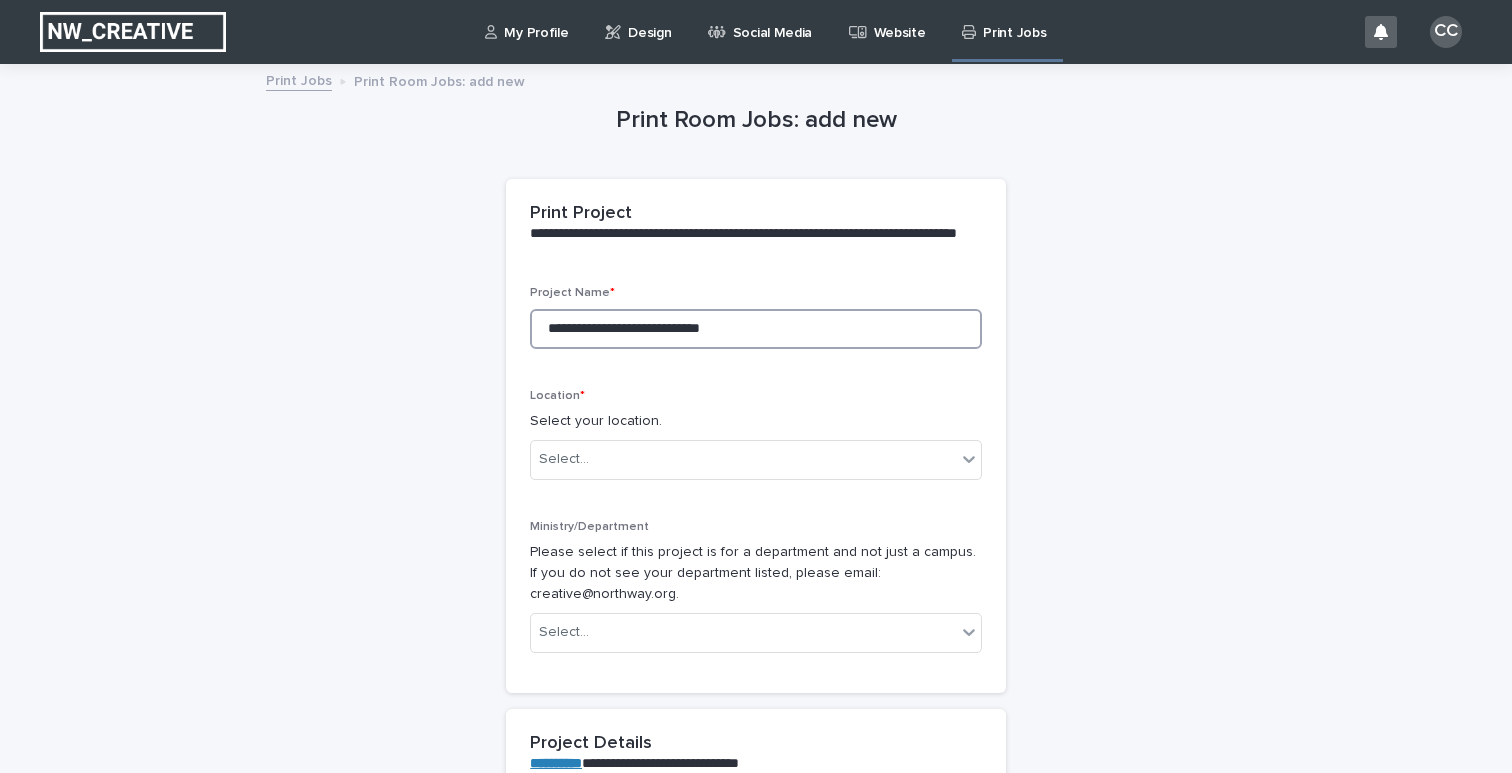 type on "**********" 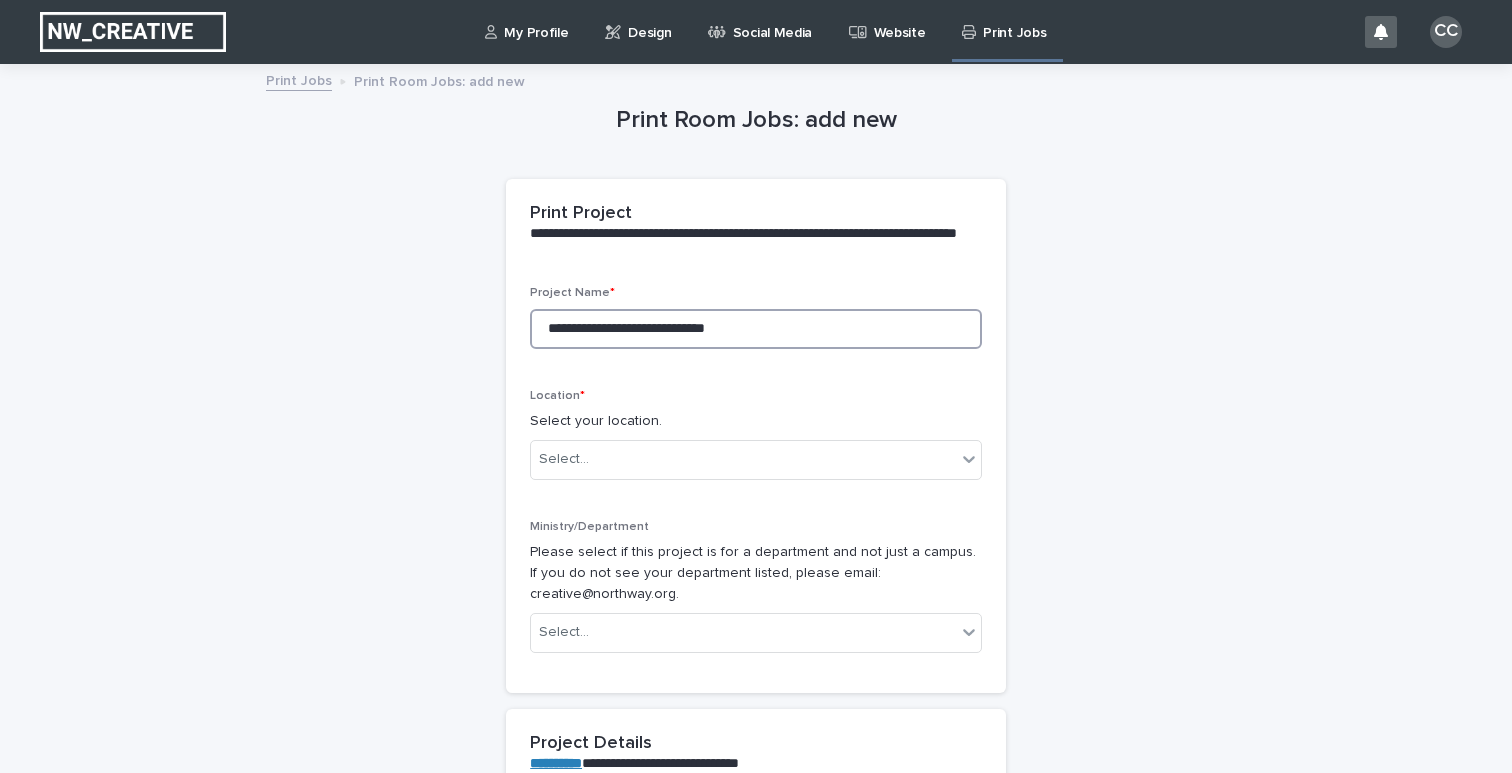 type on "**********" 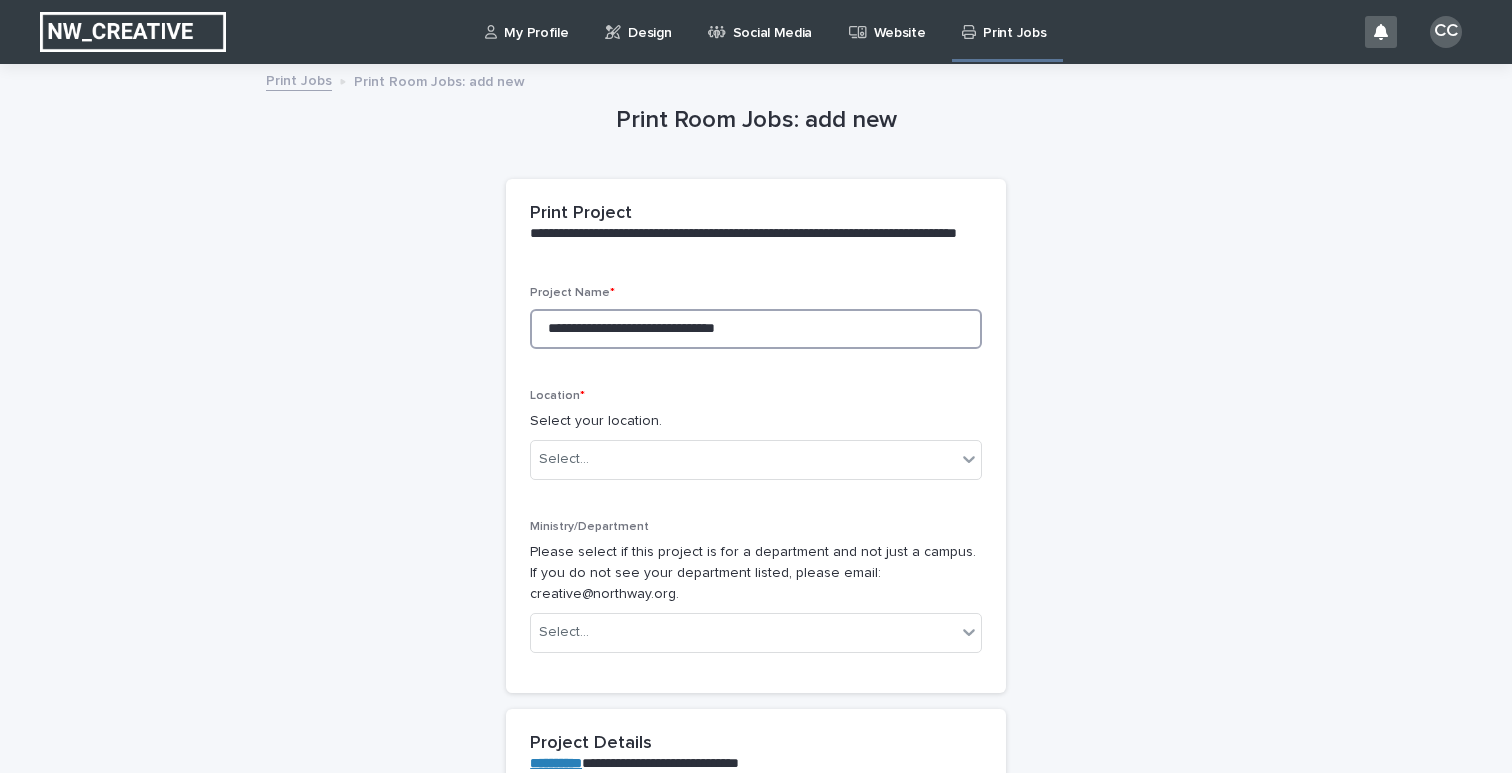type on "**********" 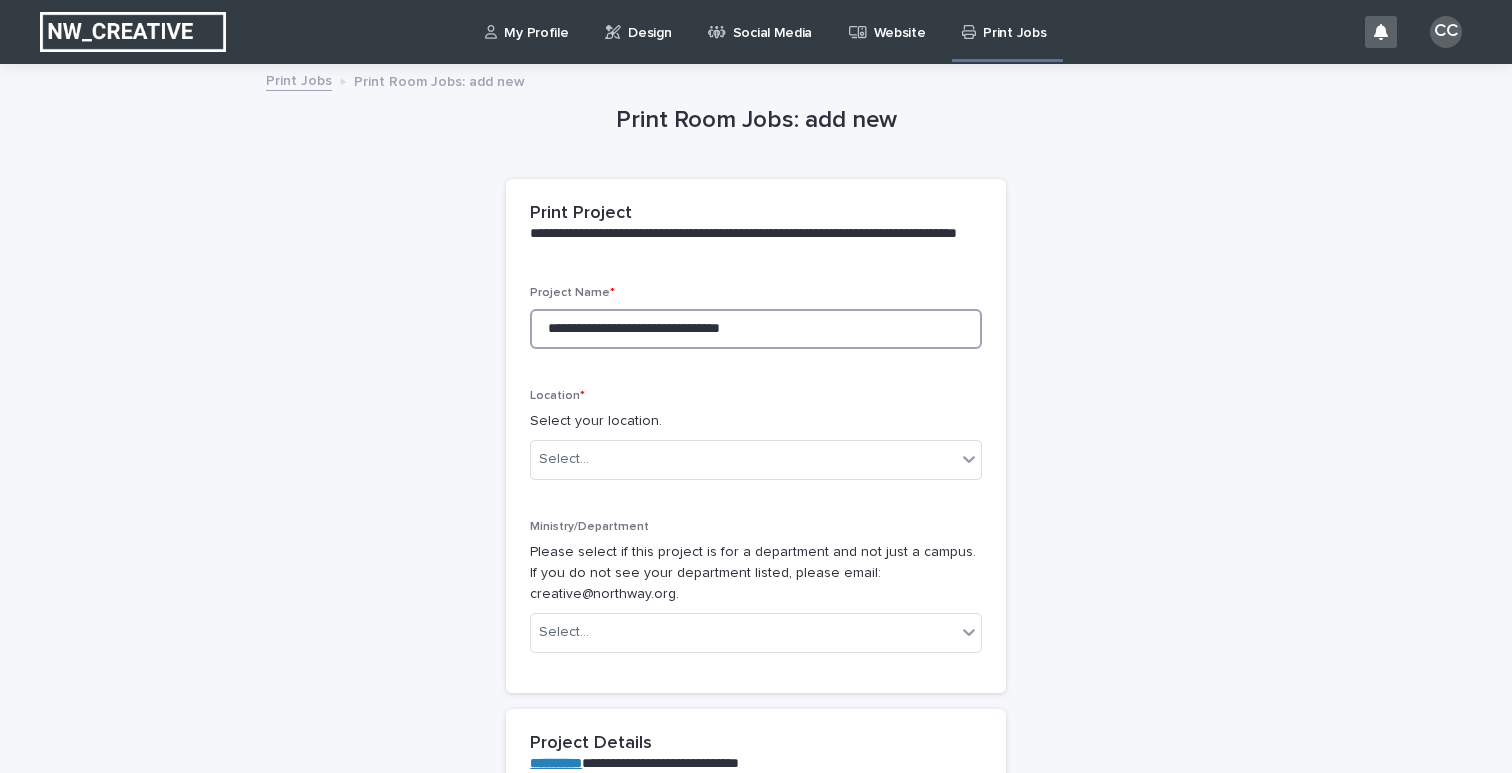 type on "**********" 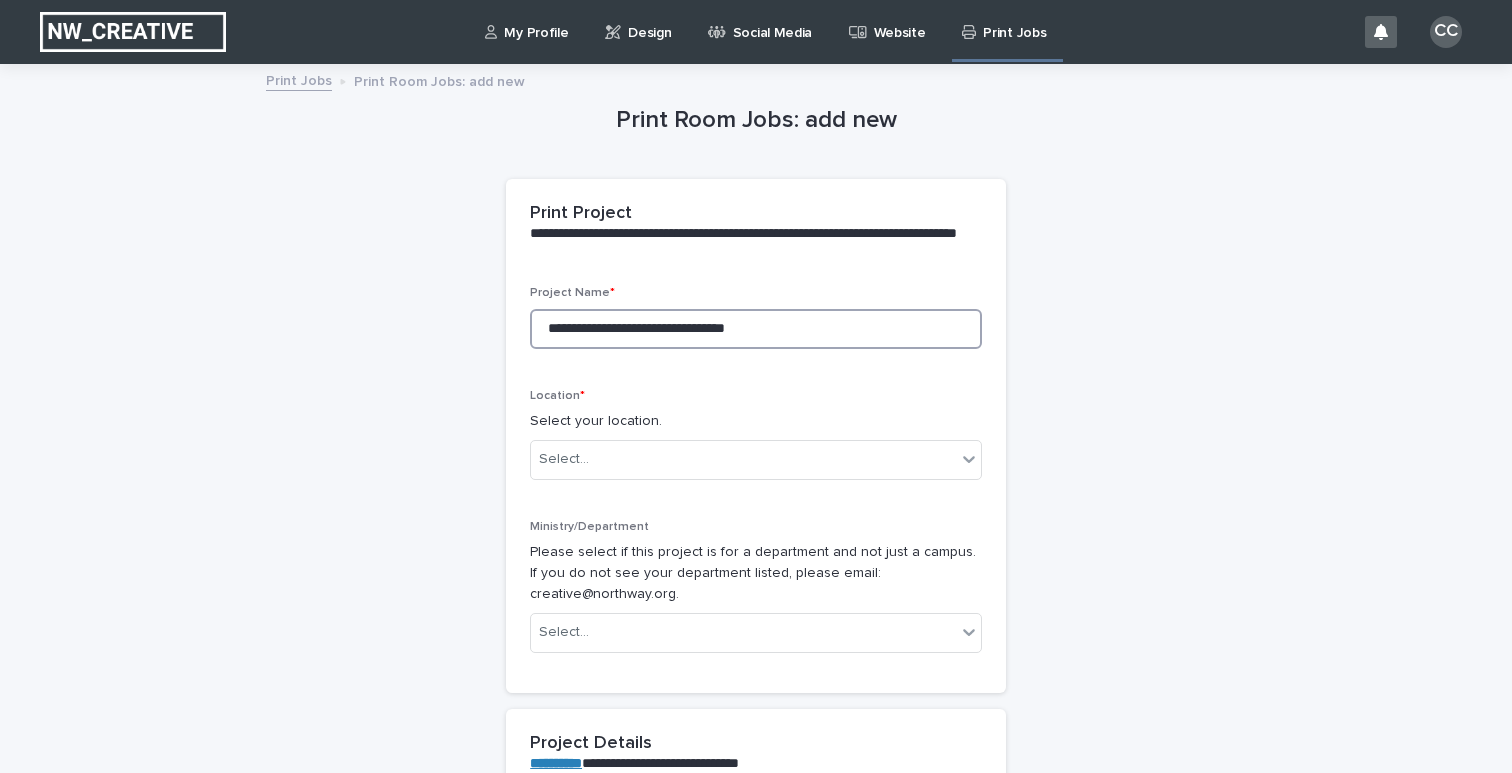 type on "**********" 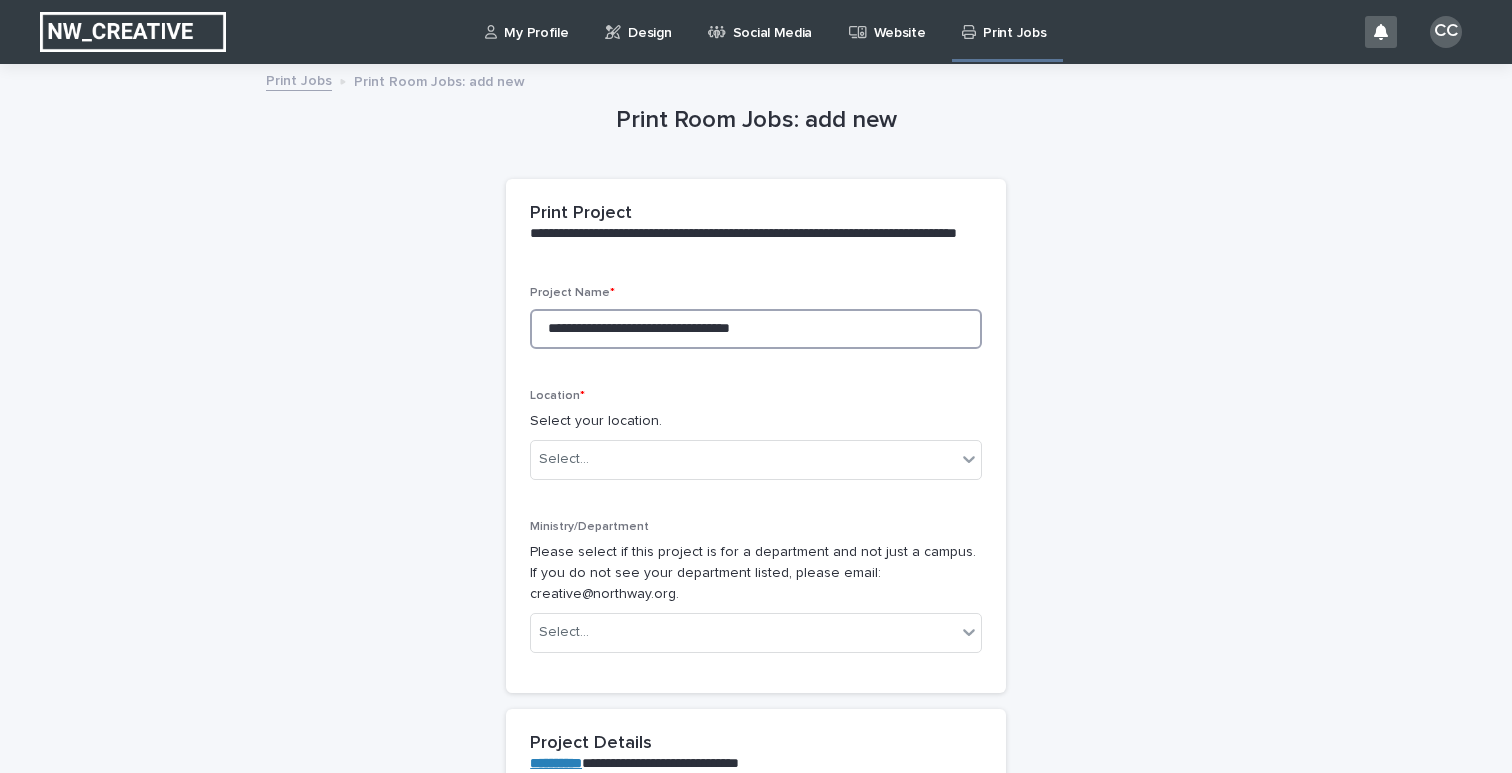 type on "**********" 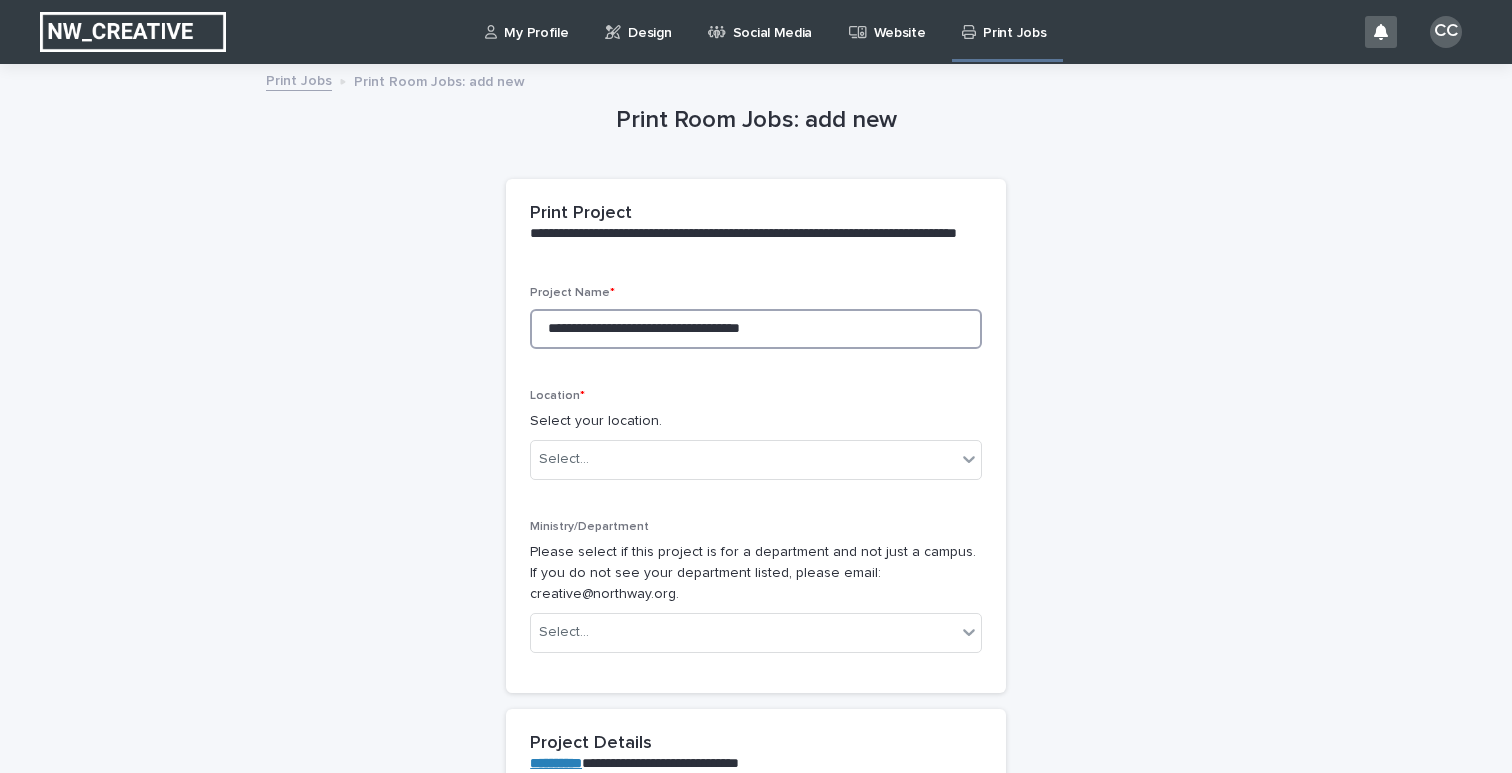type on "**********" 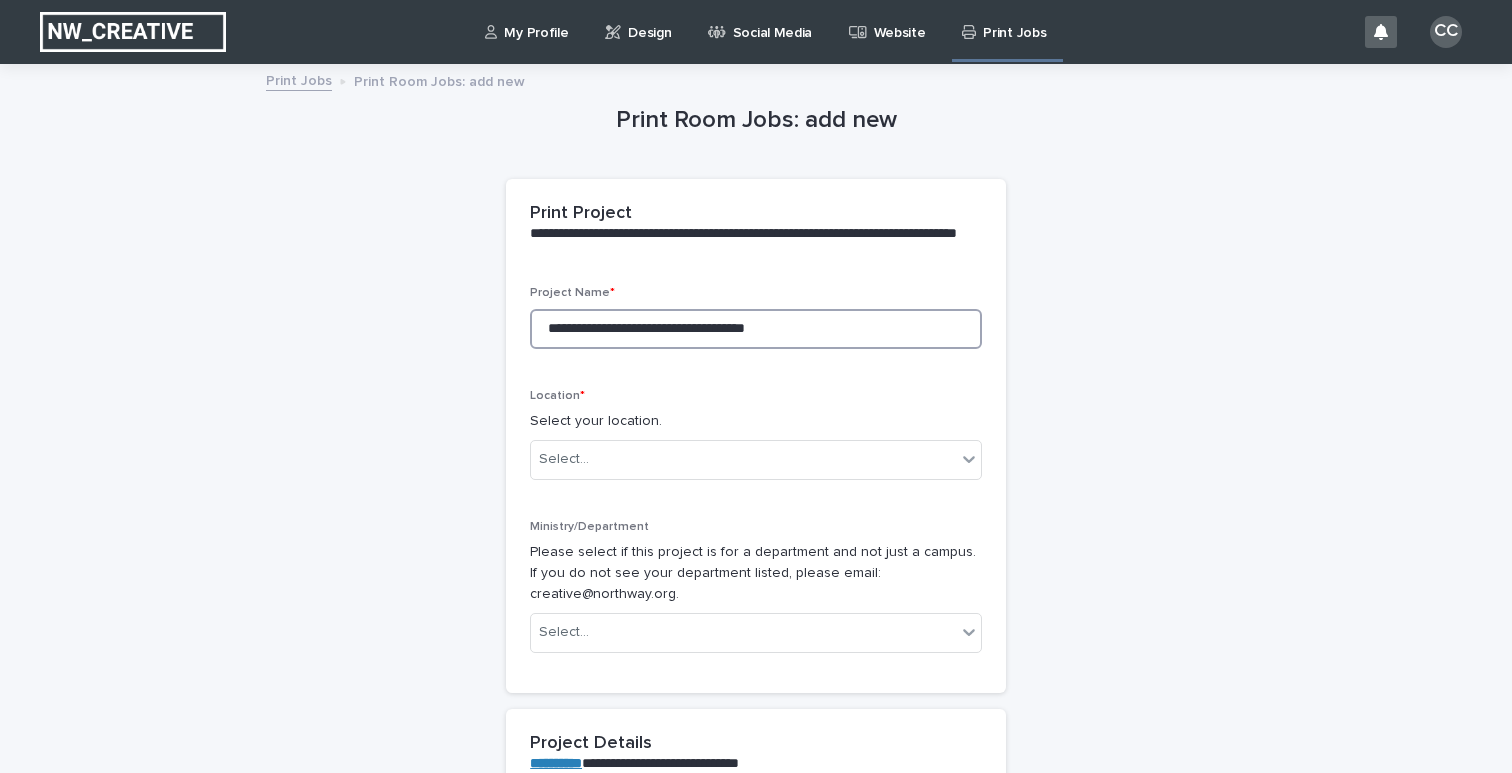 type on "**********" 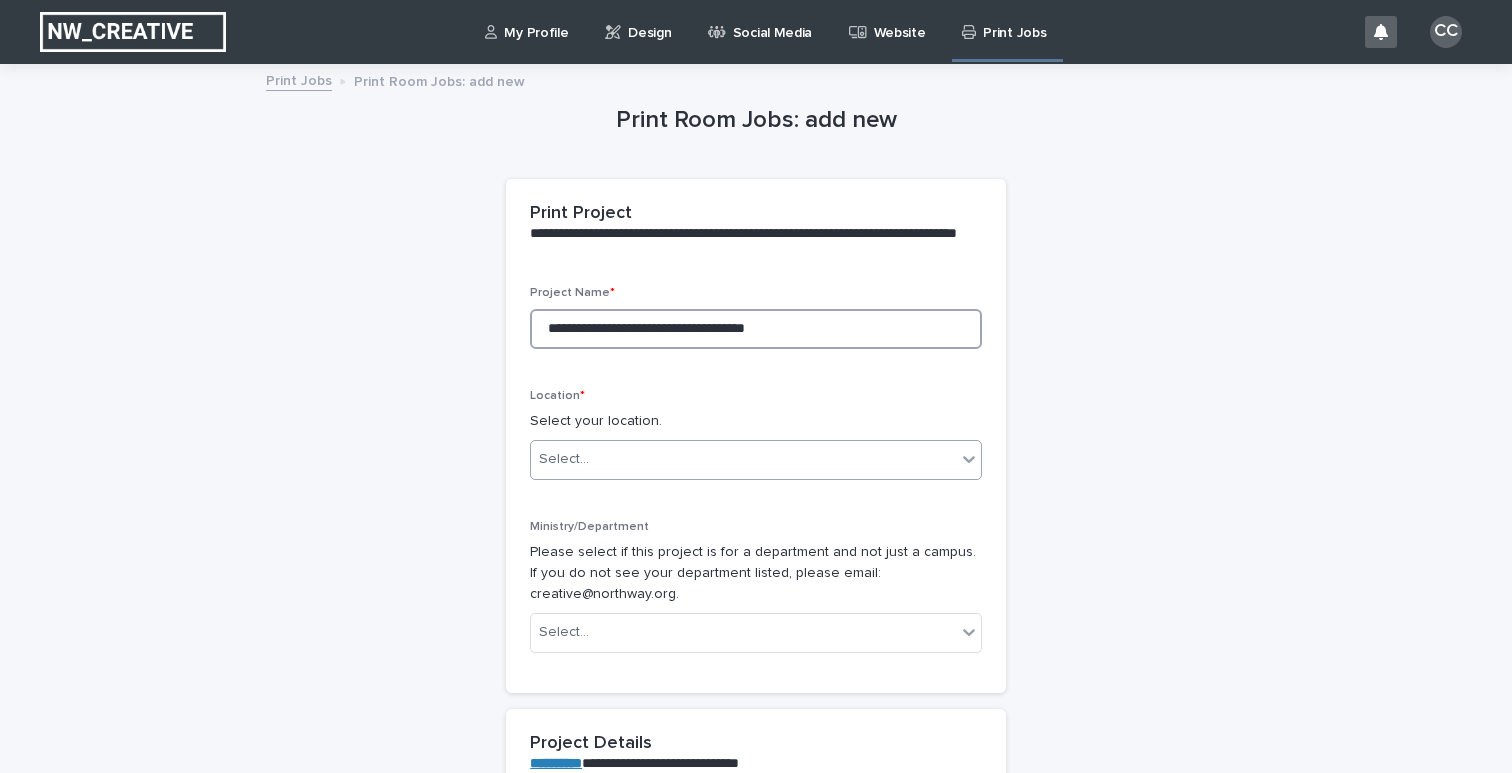 type on "**********" 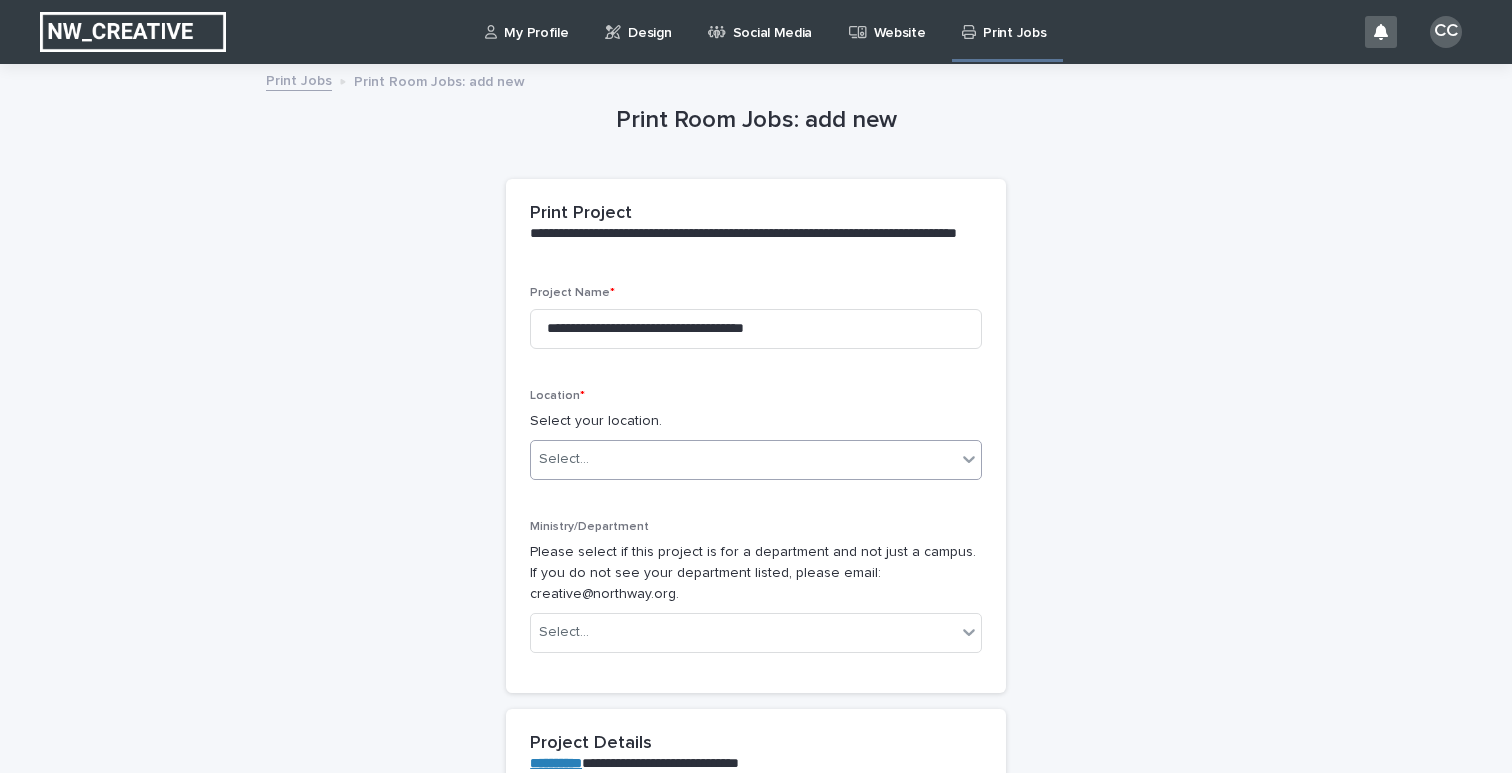 click on "Select..." at bounding box center (743, 459) 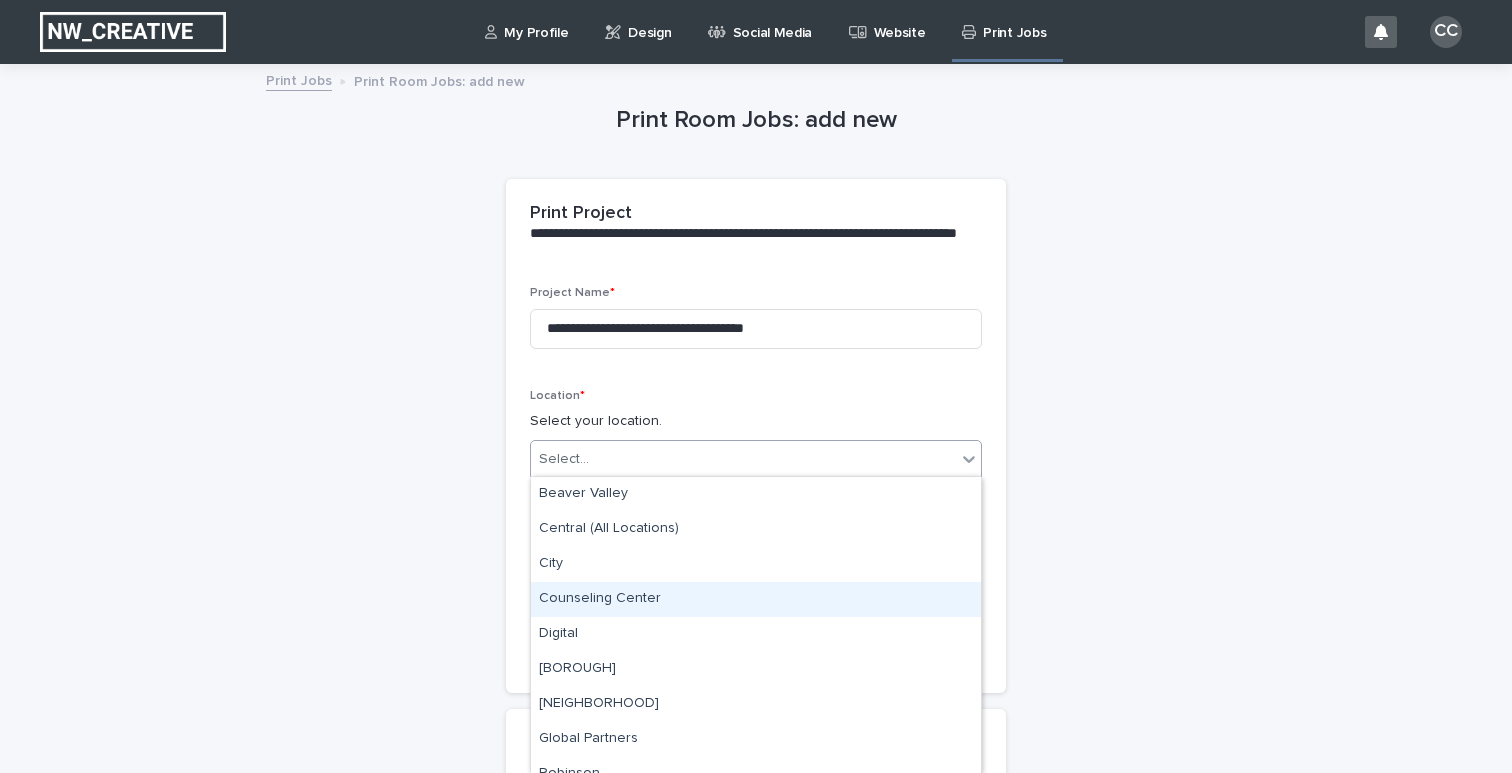 scroll, scrollTop: 123, scrollLeft: 0, axis: vertical 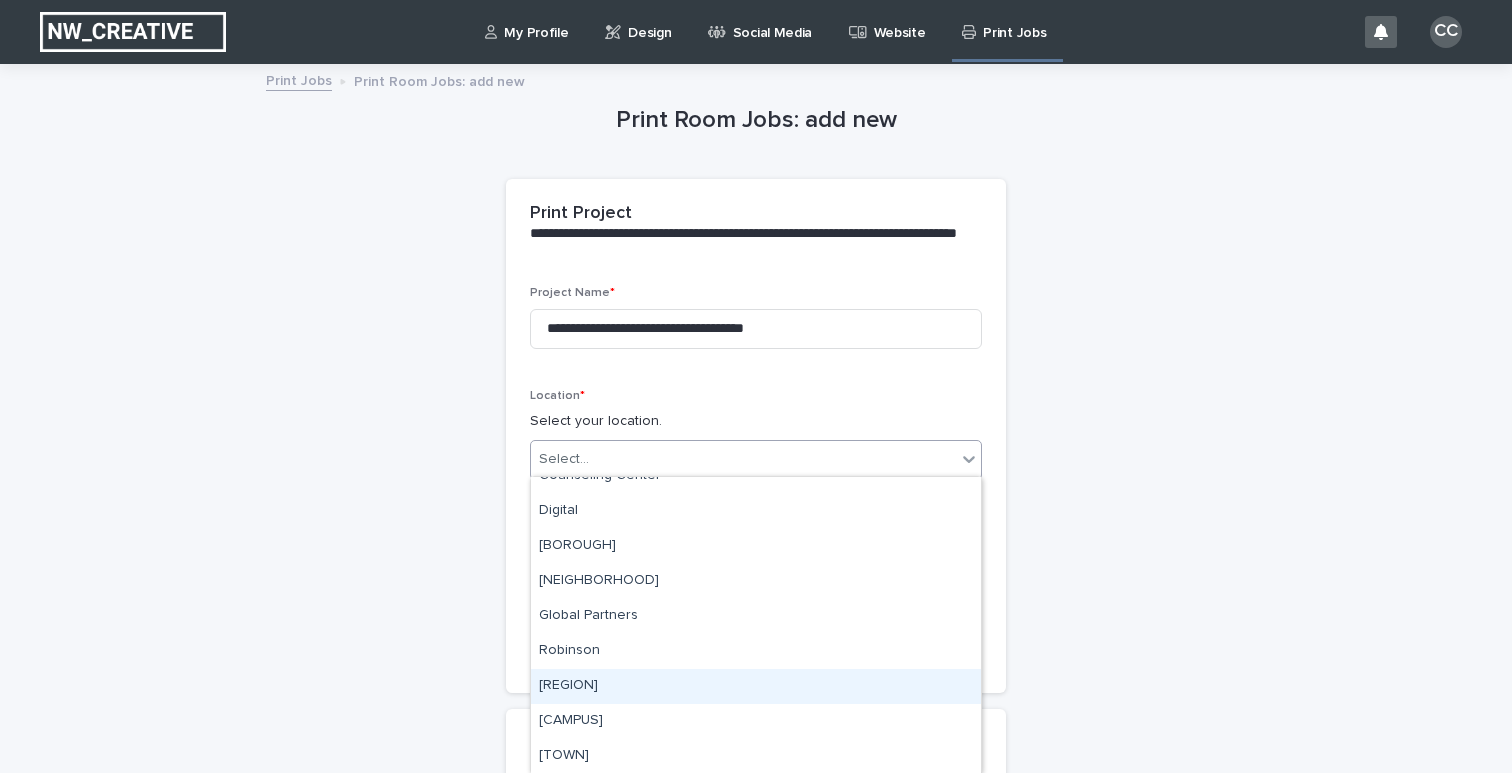 click on "[REGION]" at bounding box center [756, 686] 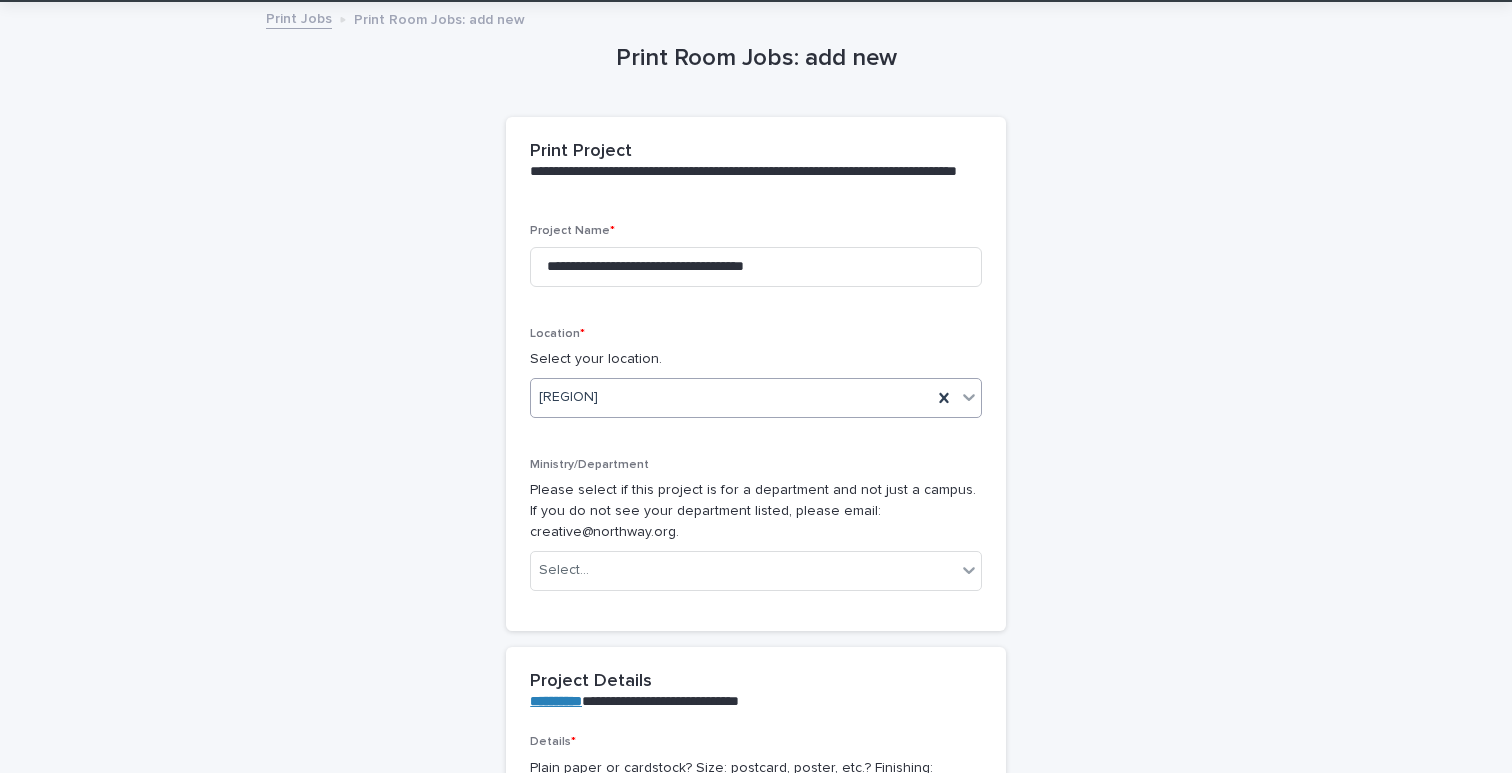 scroll, scrollTop: 77, scrollLeft: 0, axis: vertical 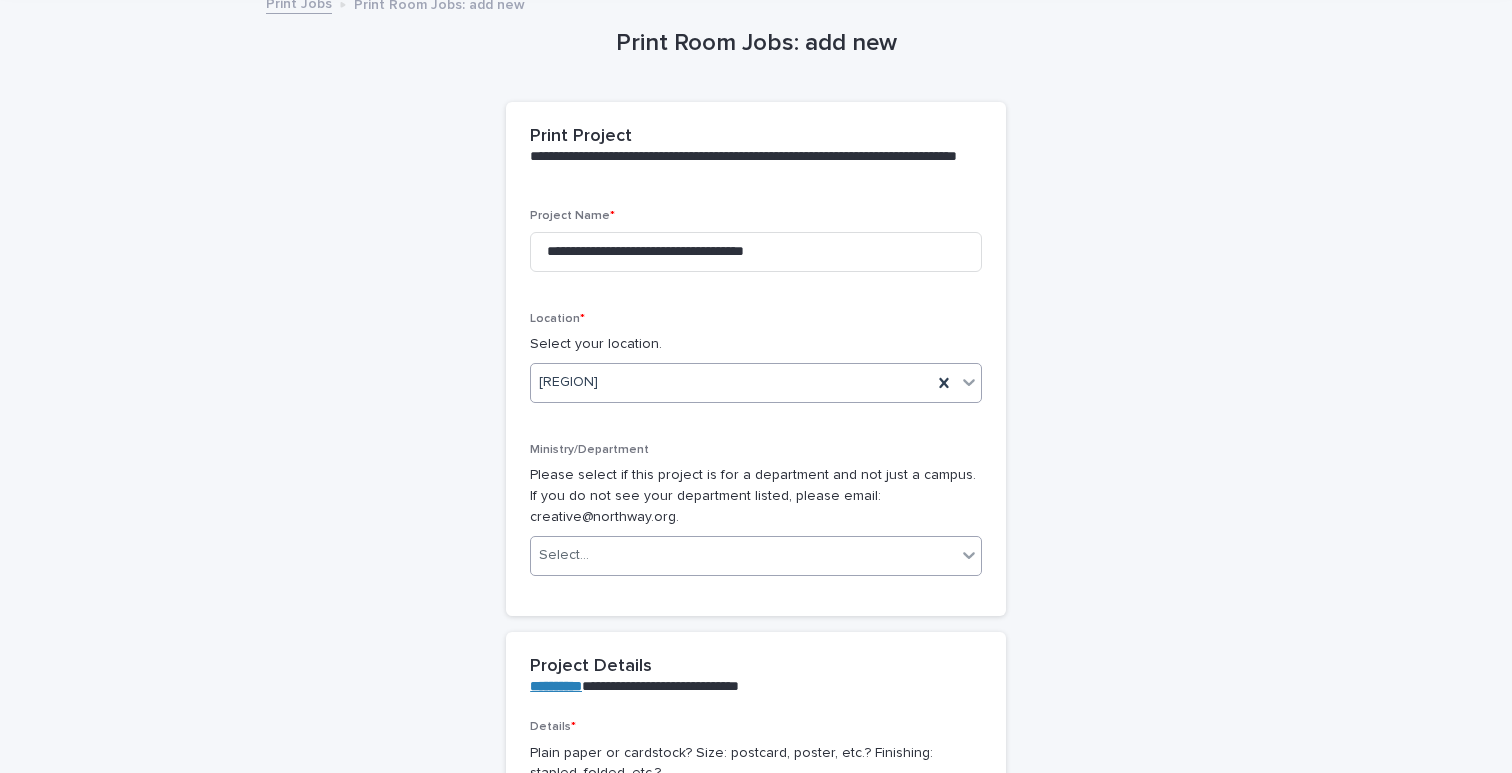 click on "Select..." at bounding box center [743, 555] 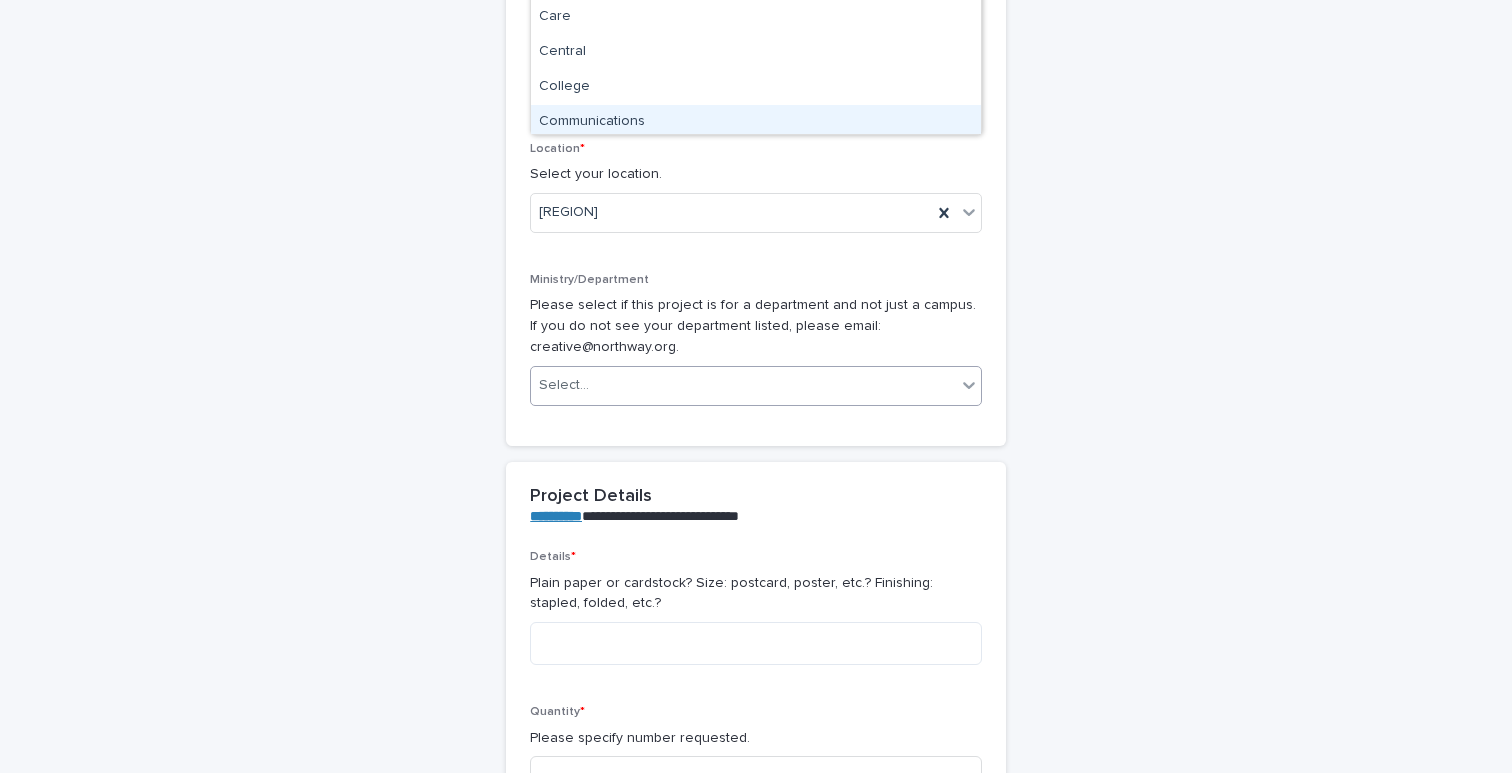scroll, scrollTop: 215, scrollLeft: 0, axis: vertical 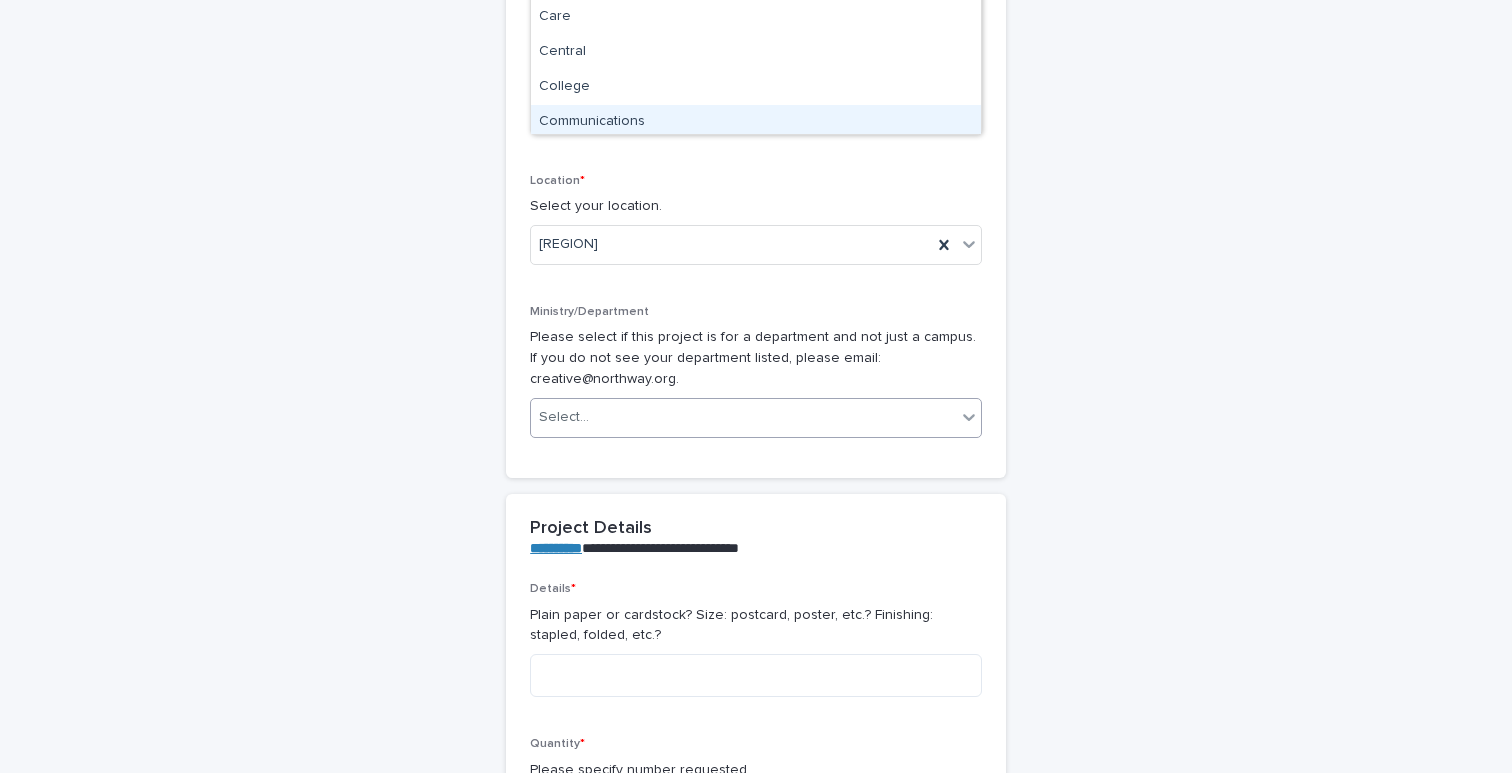 click on "Select..." at bounding box center (743, 417) 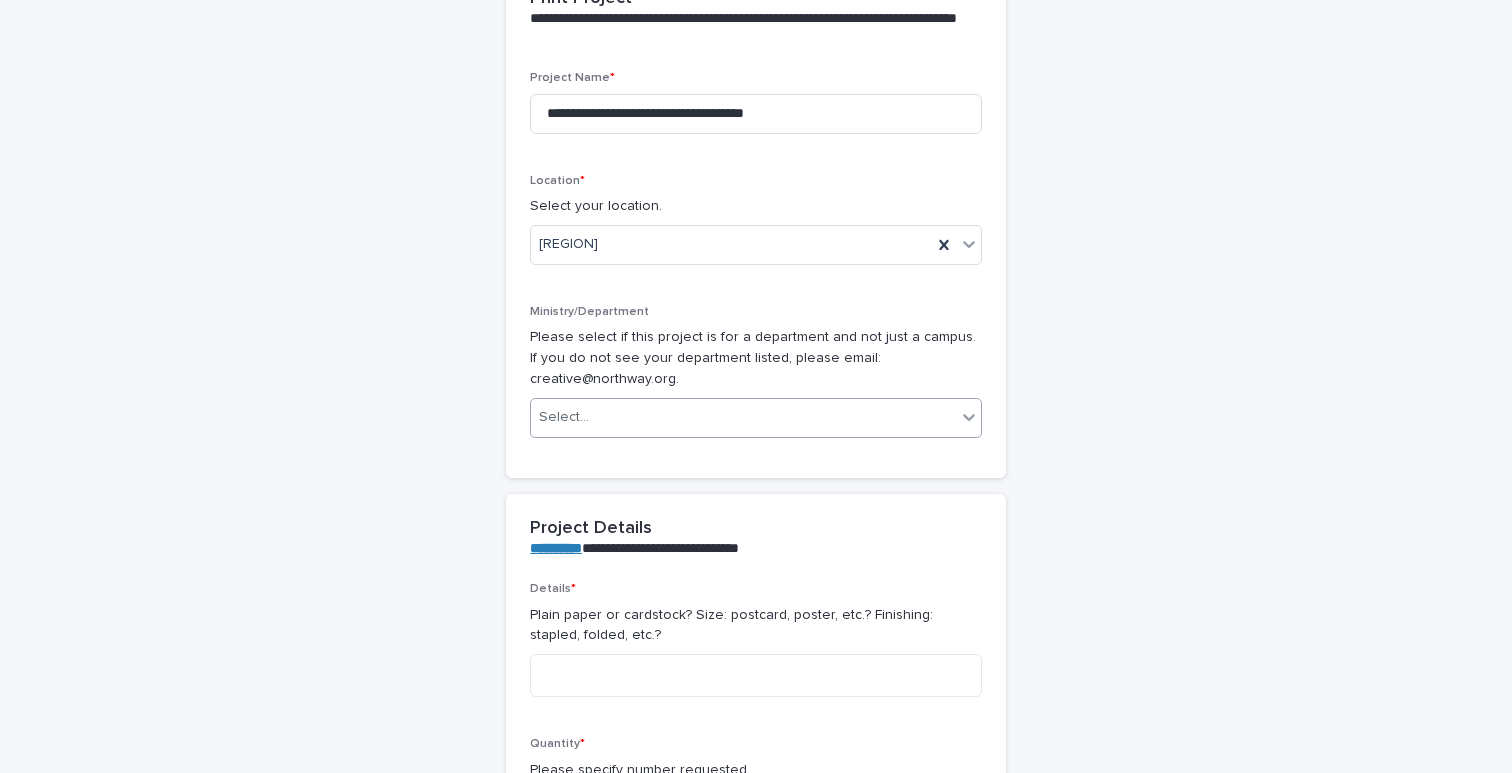 click 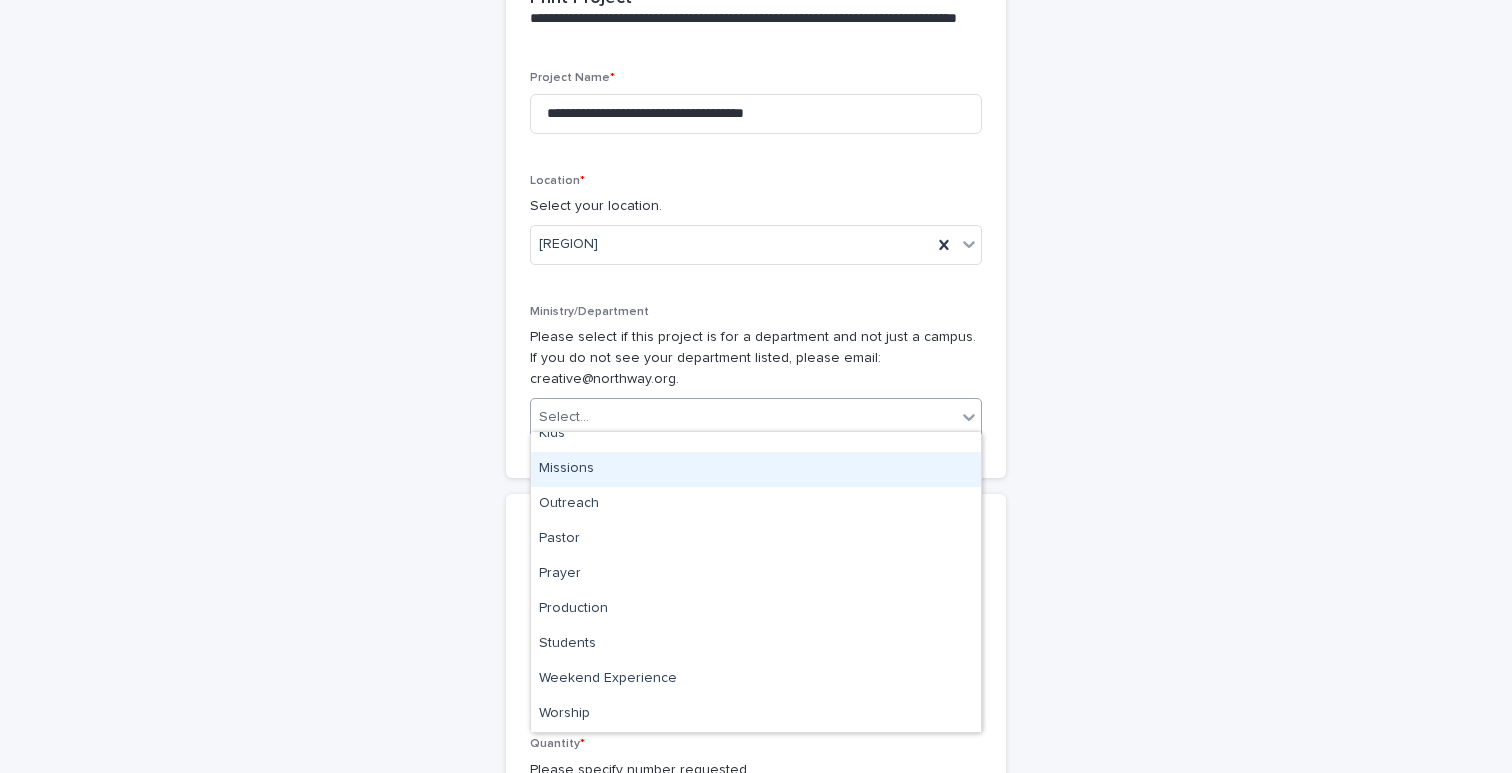 scroll, scrollTop: 575, scrollLeft: 0, axis: vertical 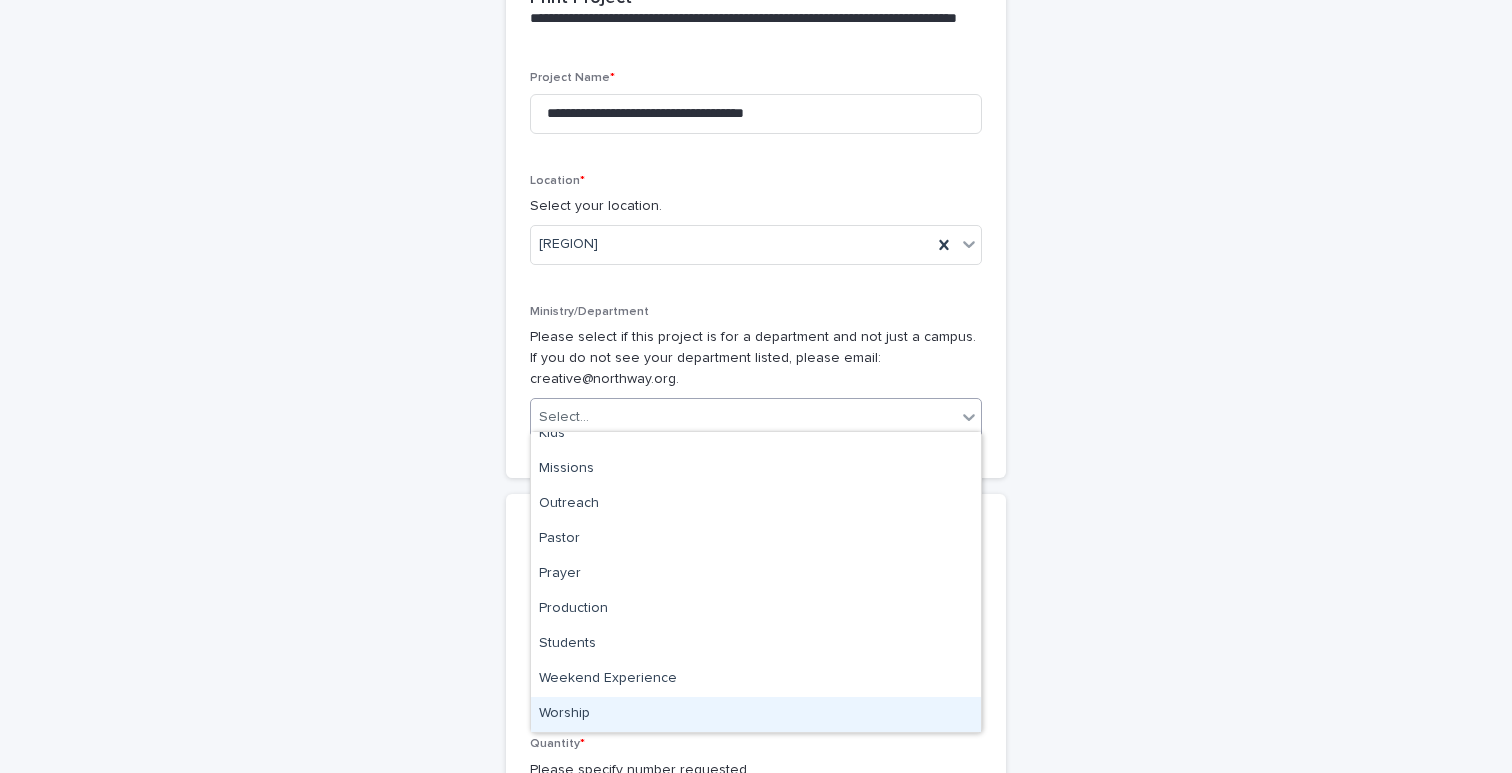 click on "Worship" at bounding box center (756, 714) 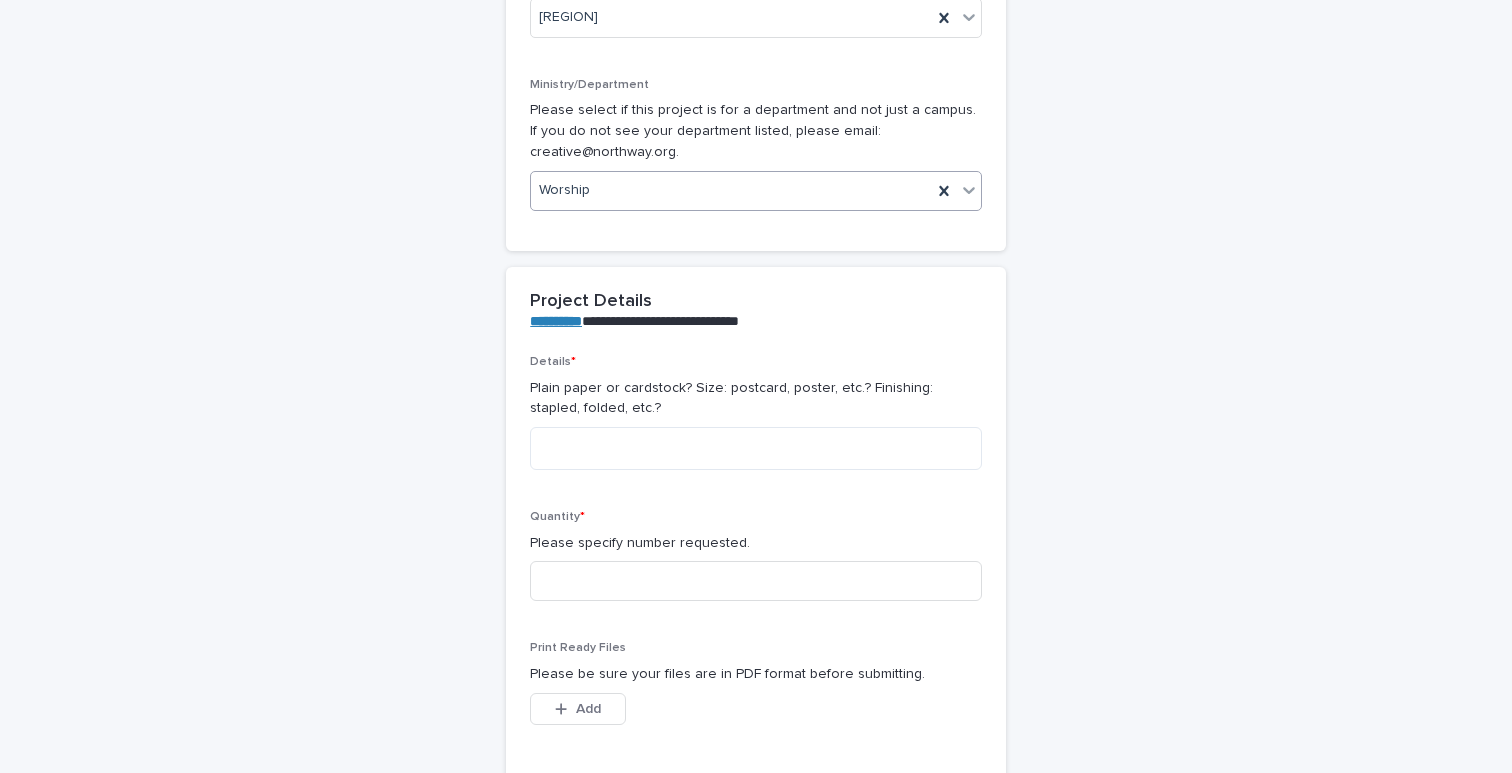 scroll, scrollTop: 504, scrollLeft: 0, axis: vertical 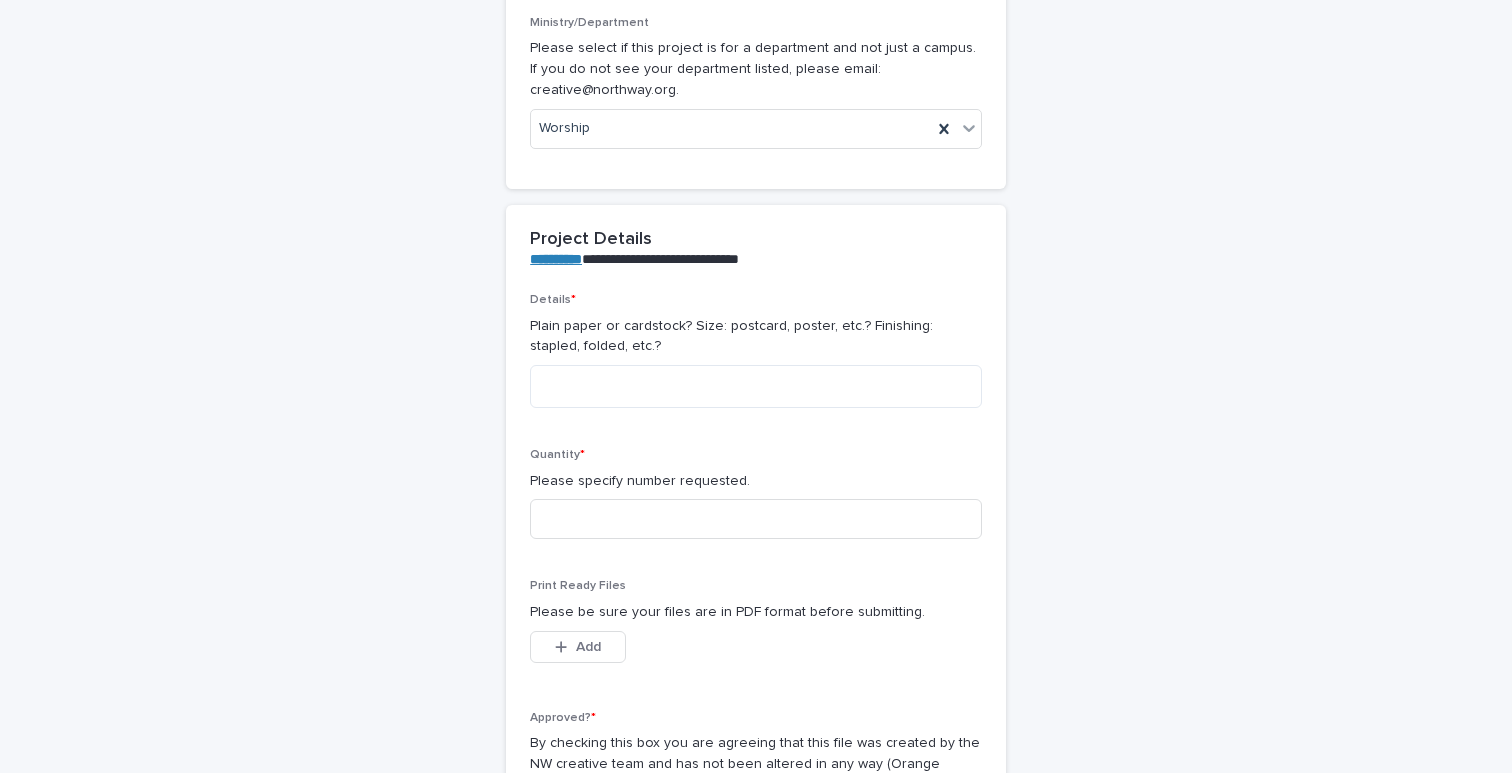 click on "**********" at bounding box center (756, 925) 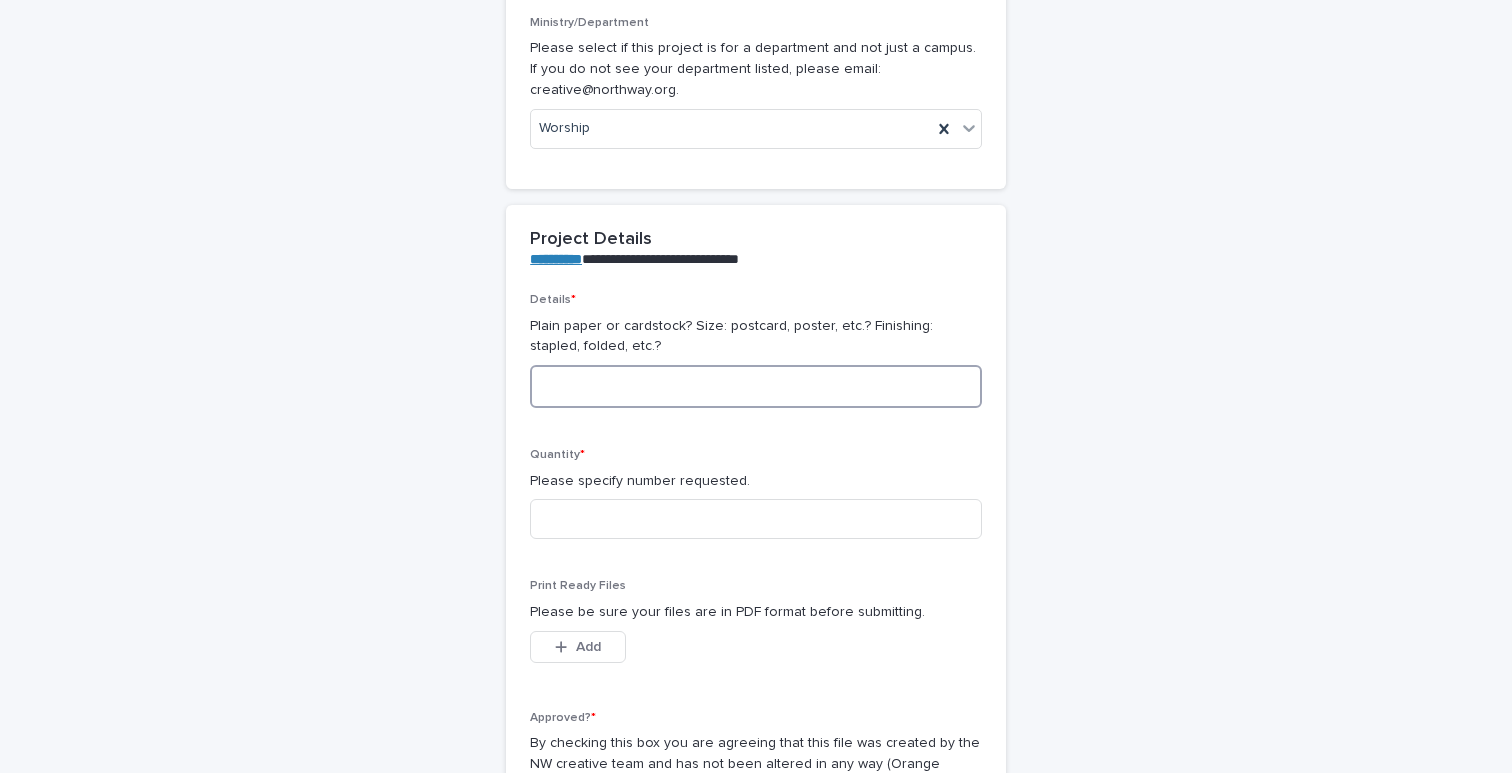 click at bounding box center (756, 386) 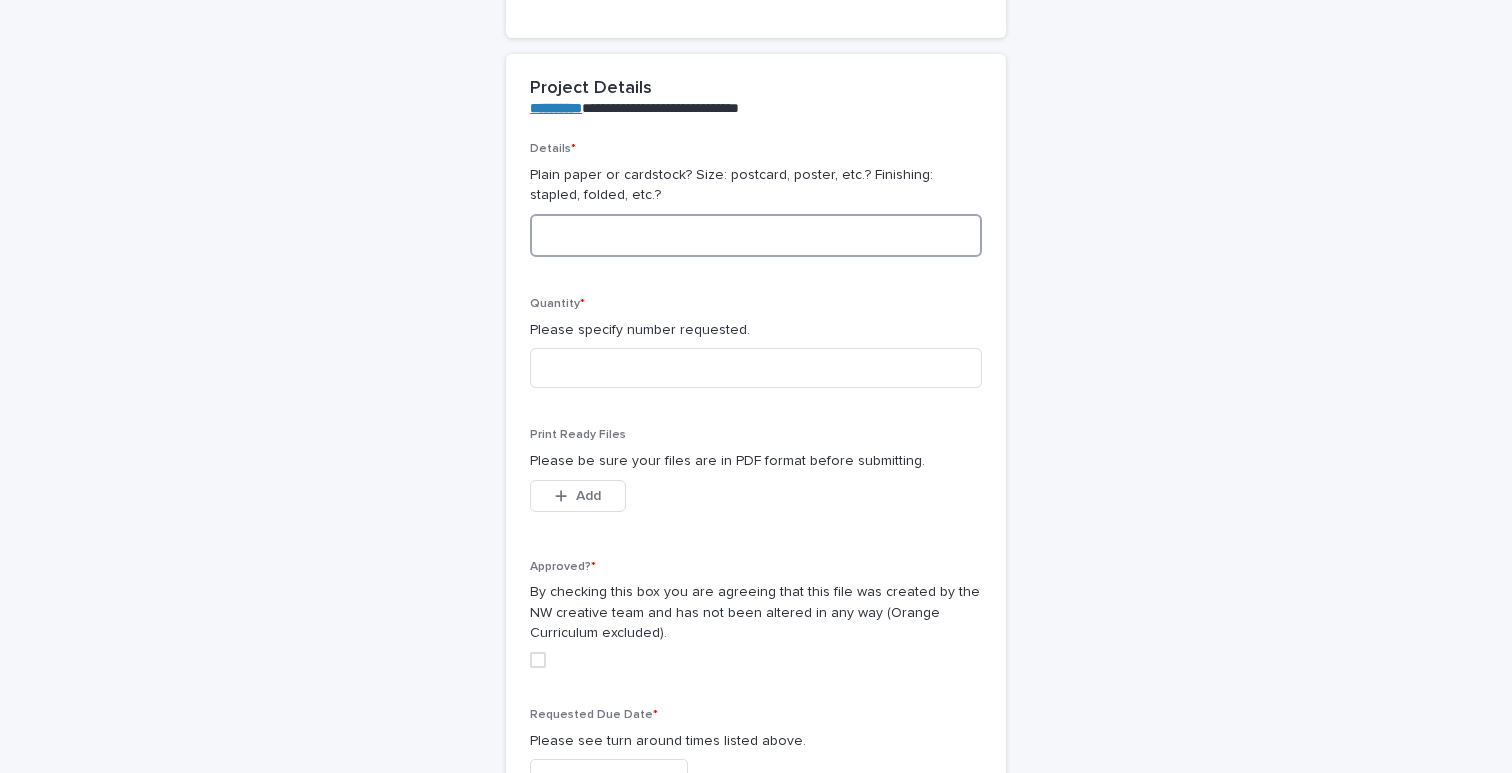 scroll, scrollTop: 676, scrollLeft: 0, axis: vertical 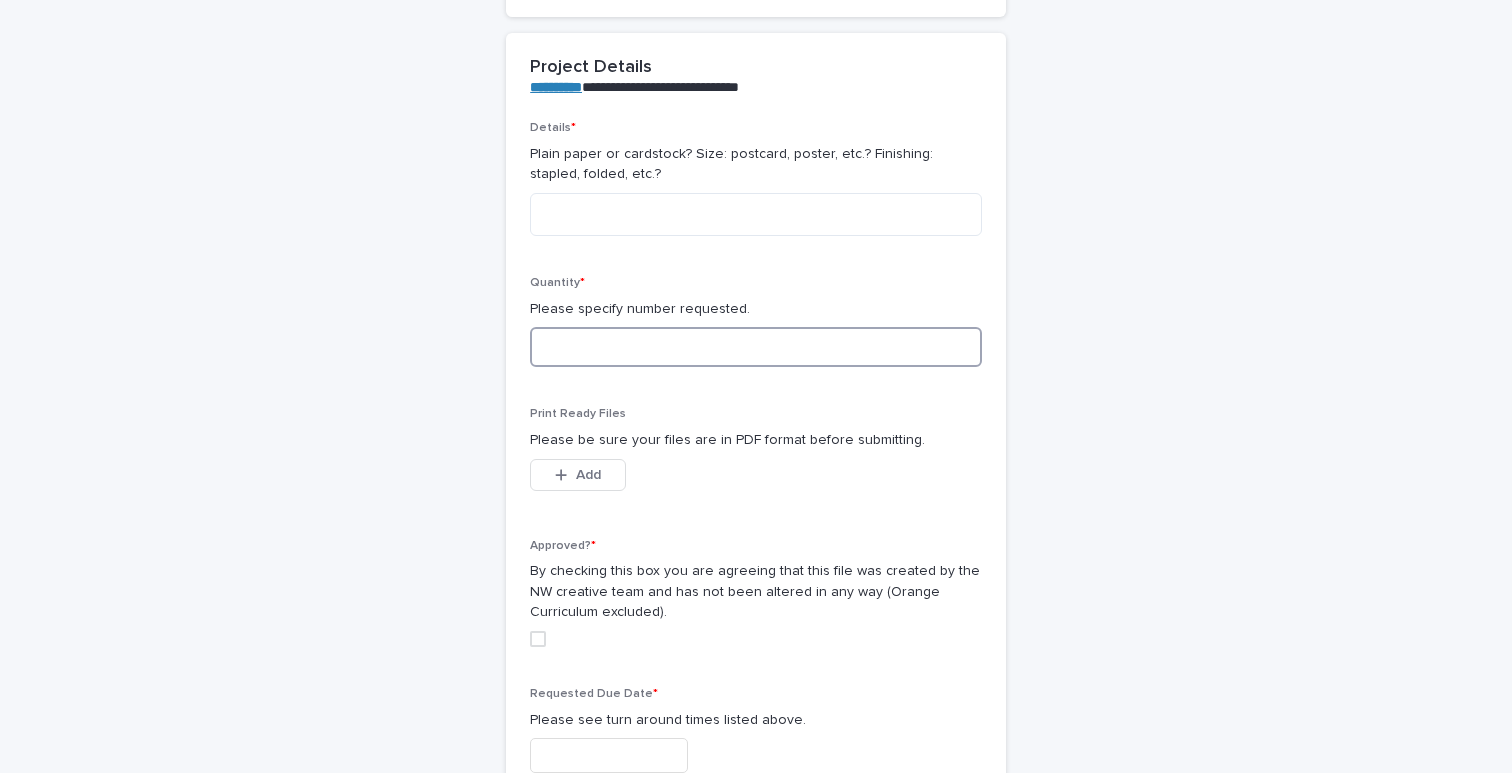 click at bounding box center (756, 347) 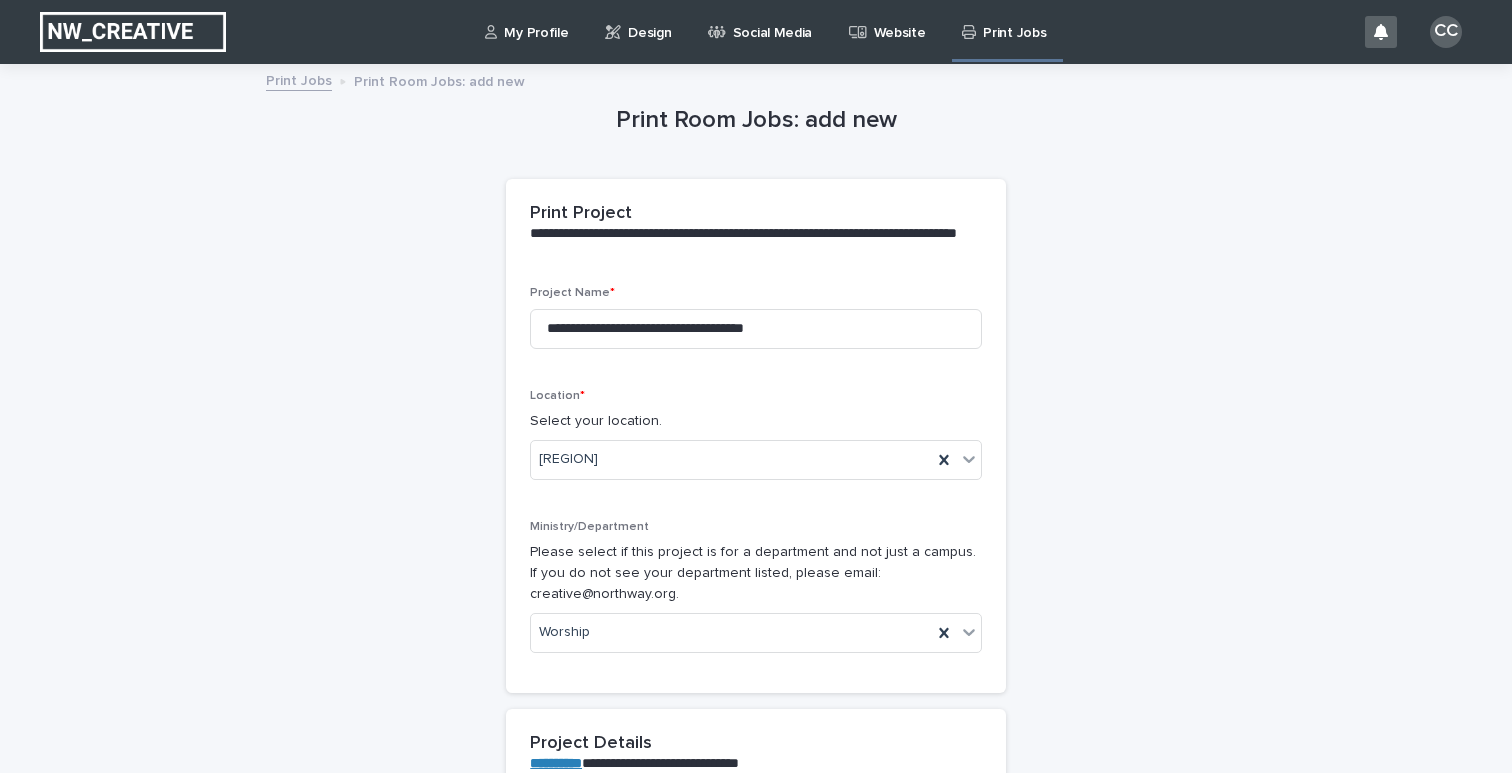scroll, scrollTop: 0, scrollLeft: 0, axis: both 